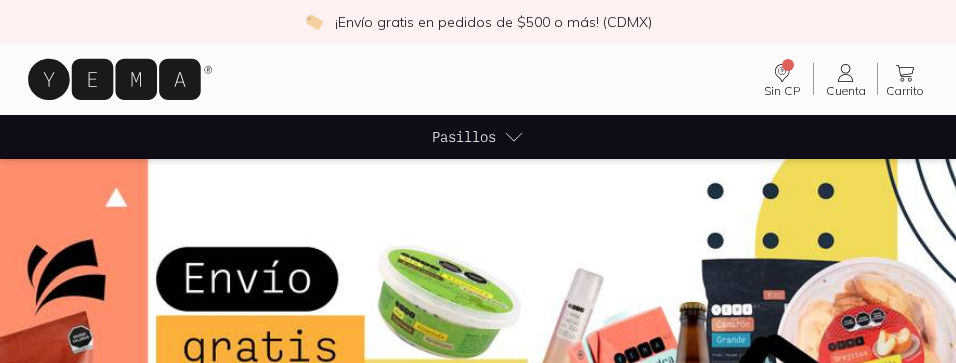 scroll, scrollTop: 0, scrollLeft: 0, axis: both 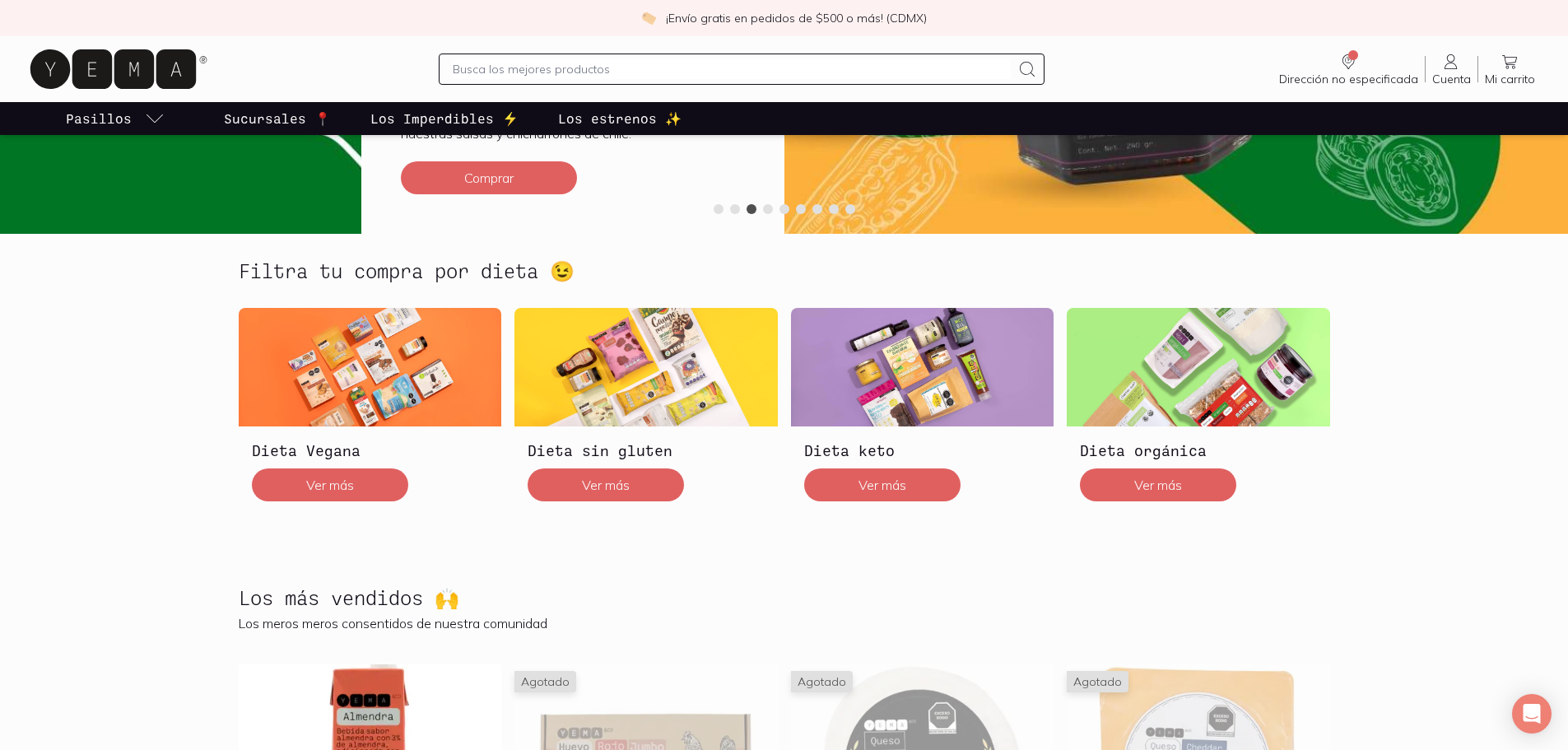 click at bounding box center (732, 69) 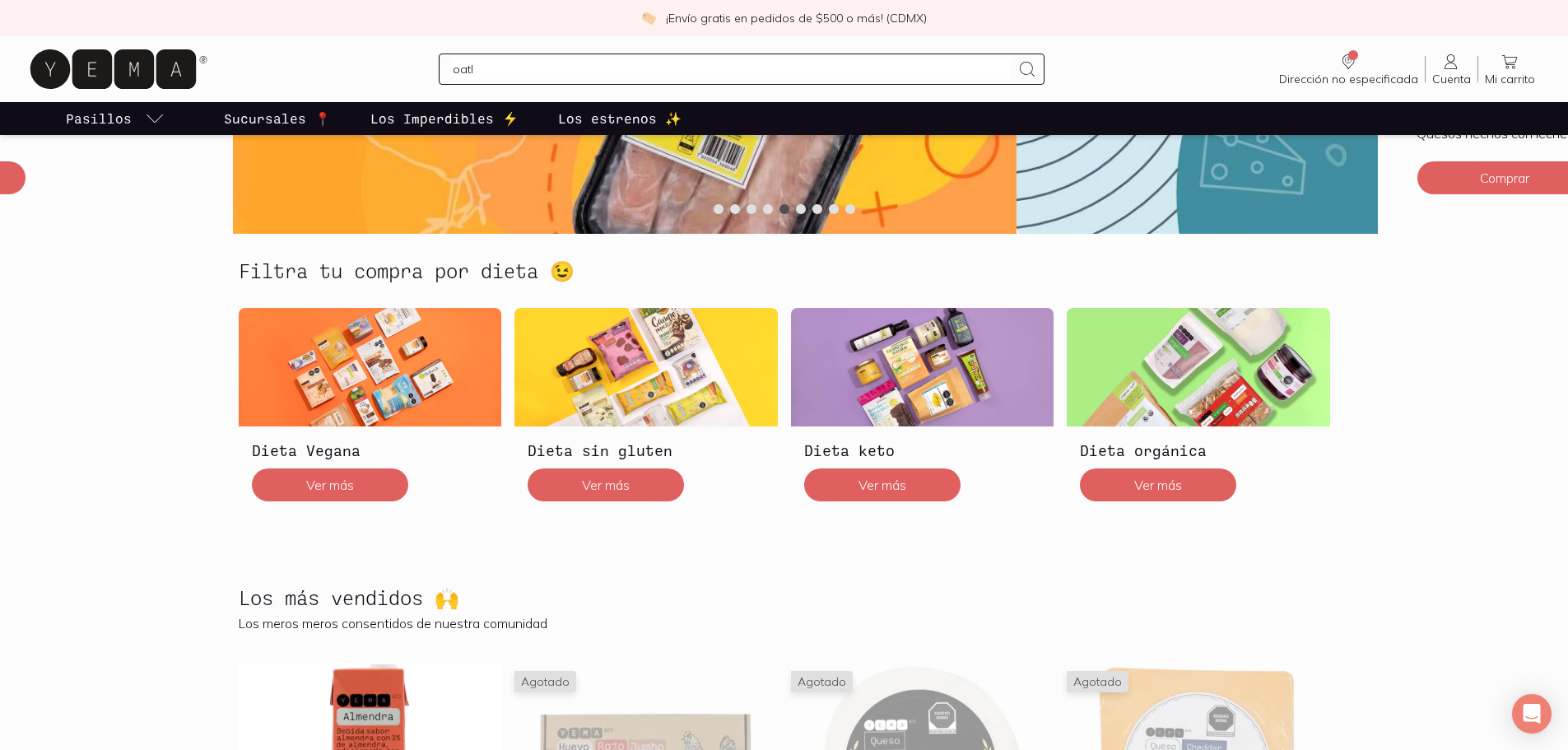 drag, startPoint x: 505, startPoint y: 71, endPoint x: 416, endPoint y: 66, distance: 89.14034 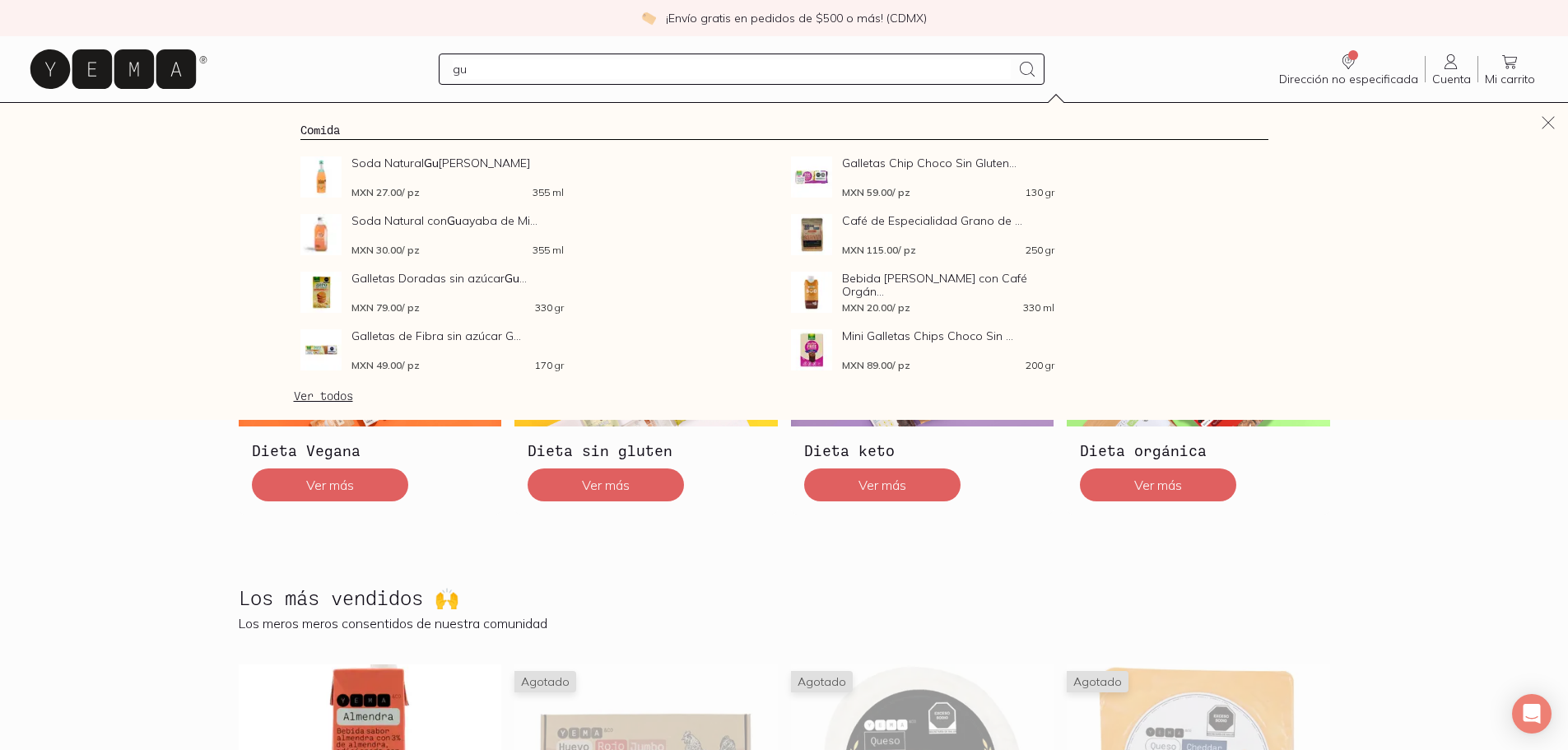 type on "[DEMOGRAPHIC_DATA]" 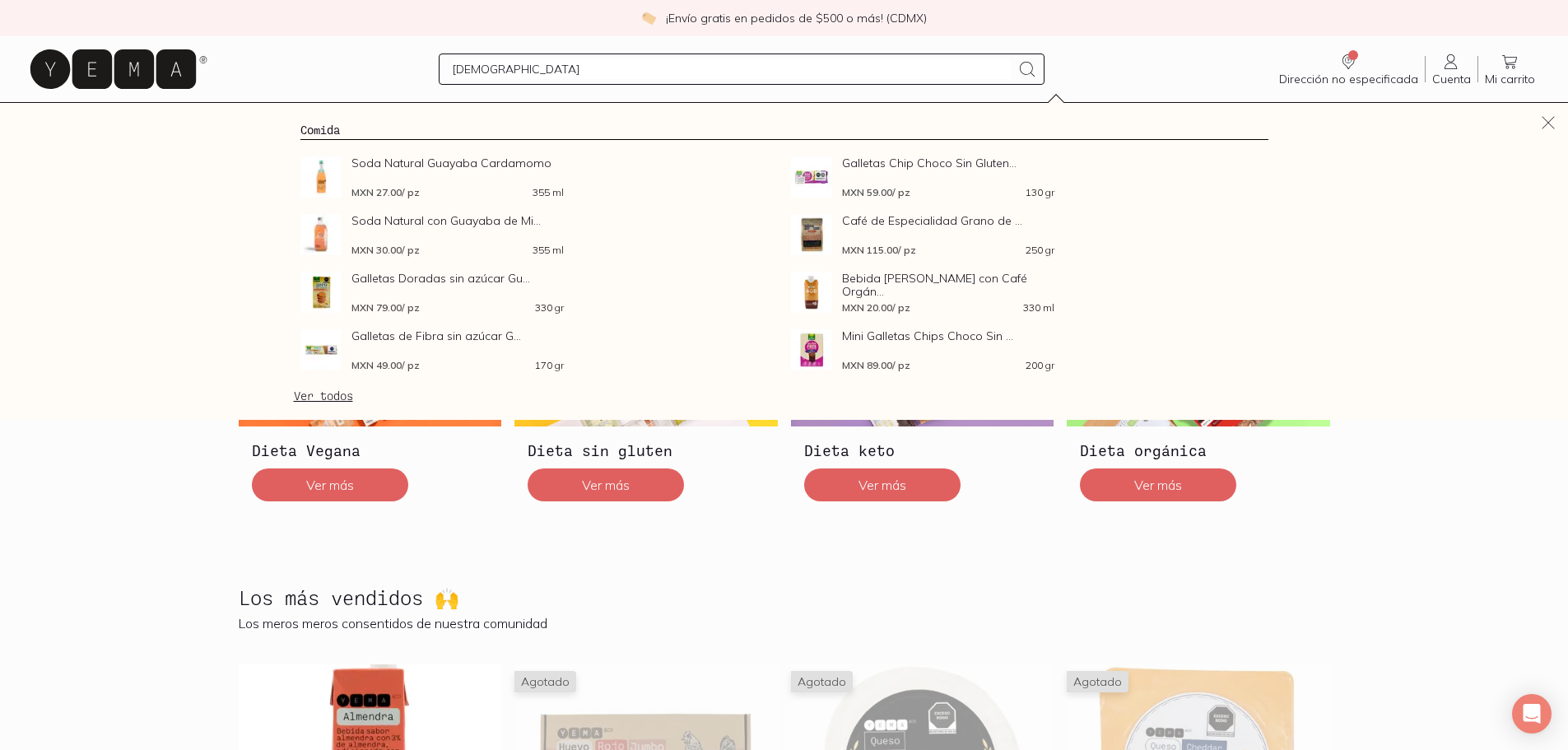 type 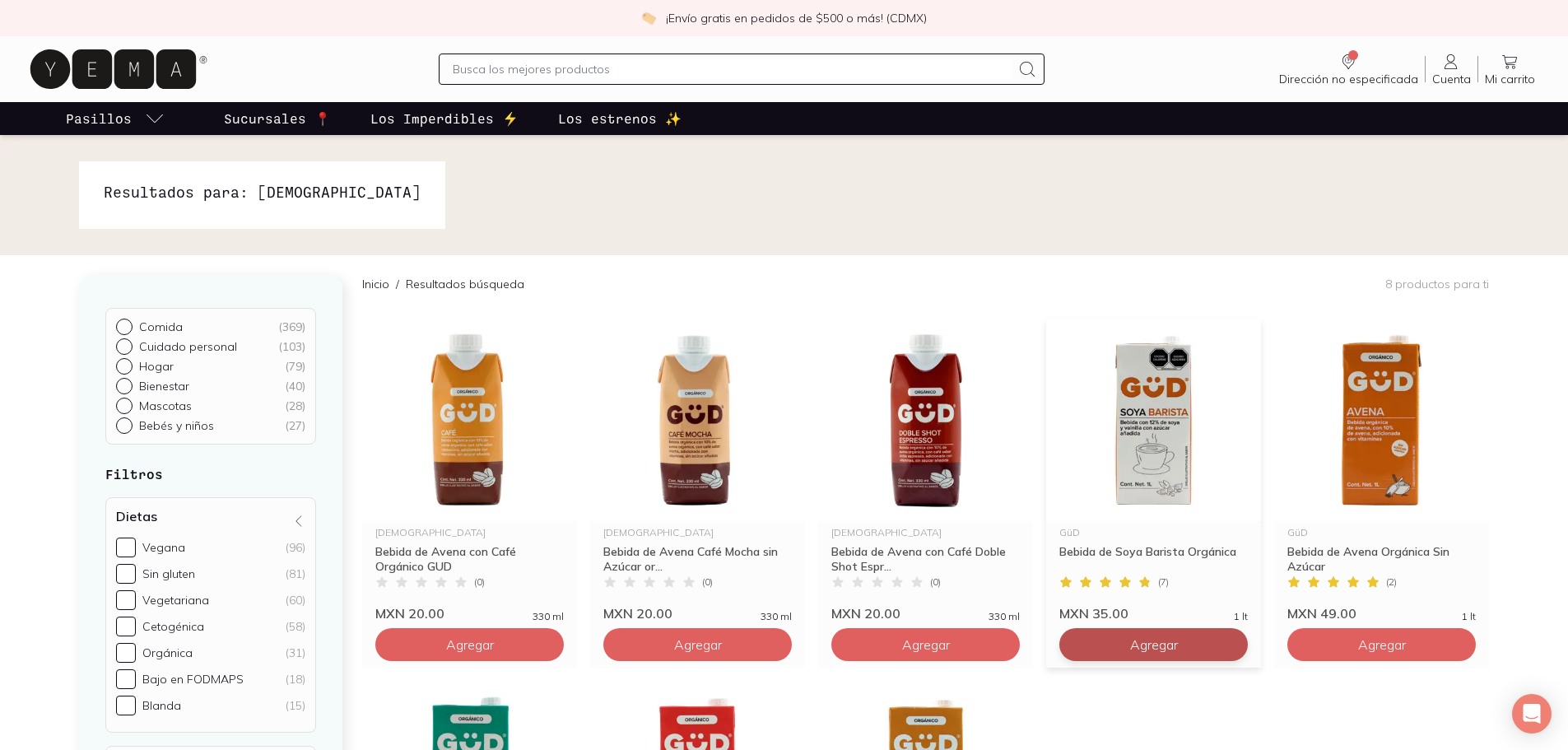 scroll, scrollTop: 82, scrollLeft: 0, axis: vertical 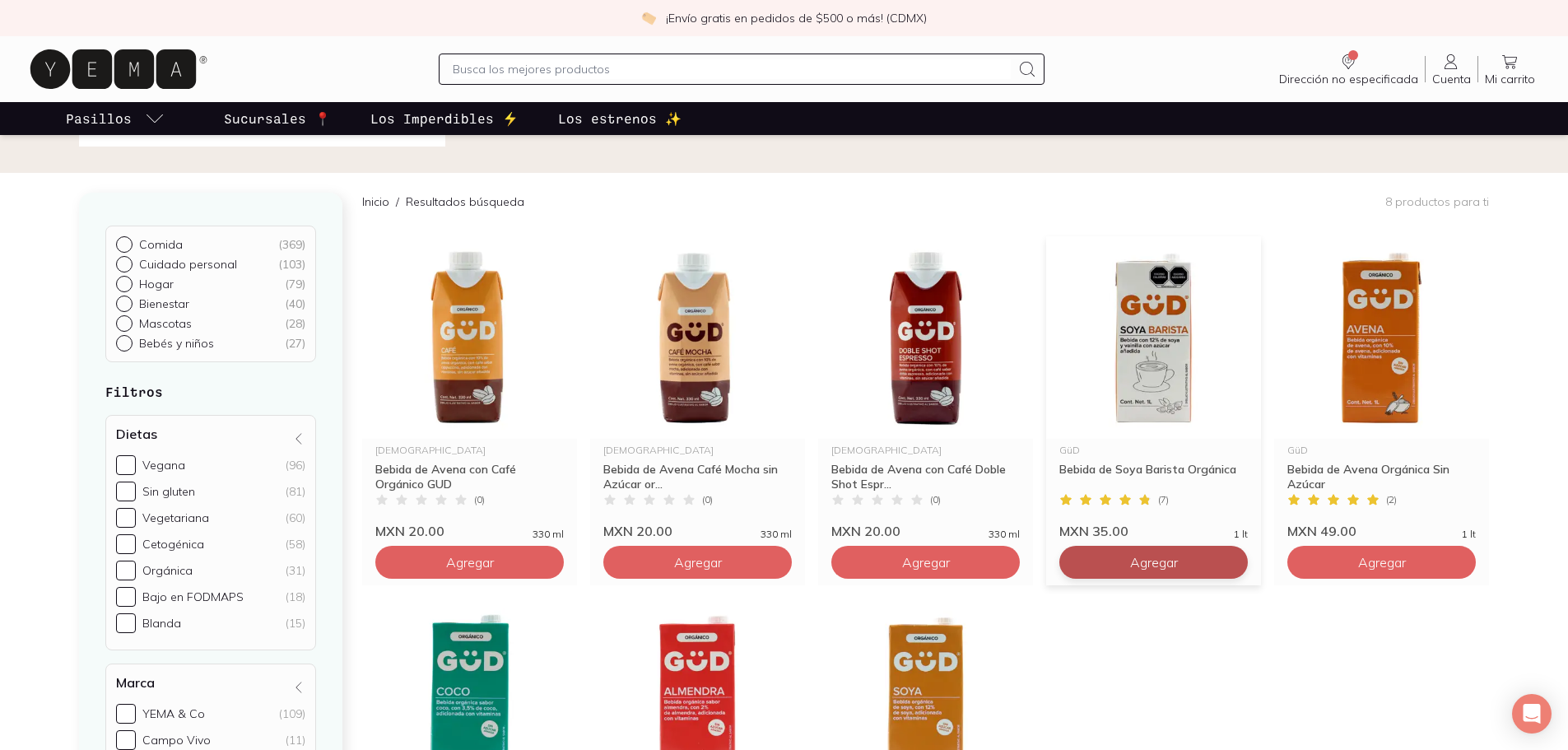 click on "Agregar" at bounding box center [470, 562] 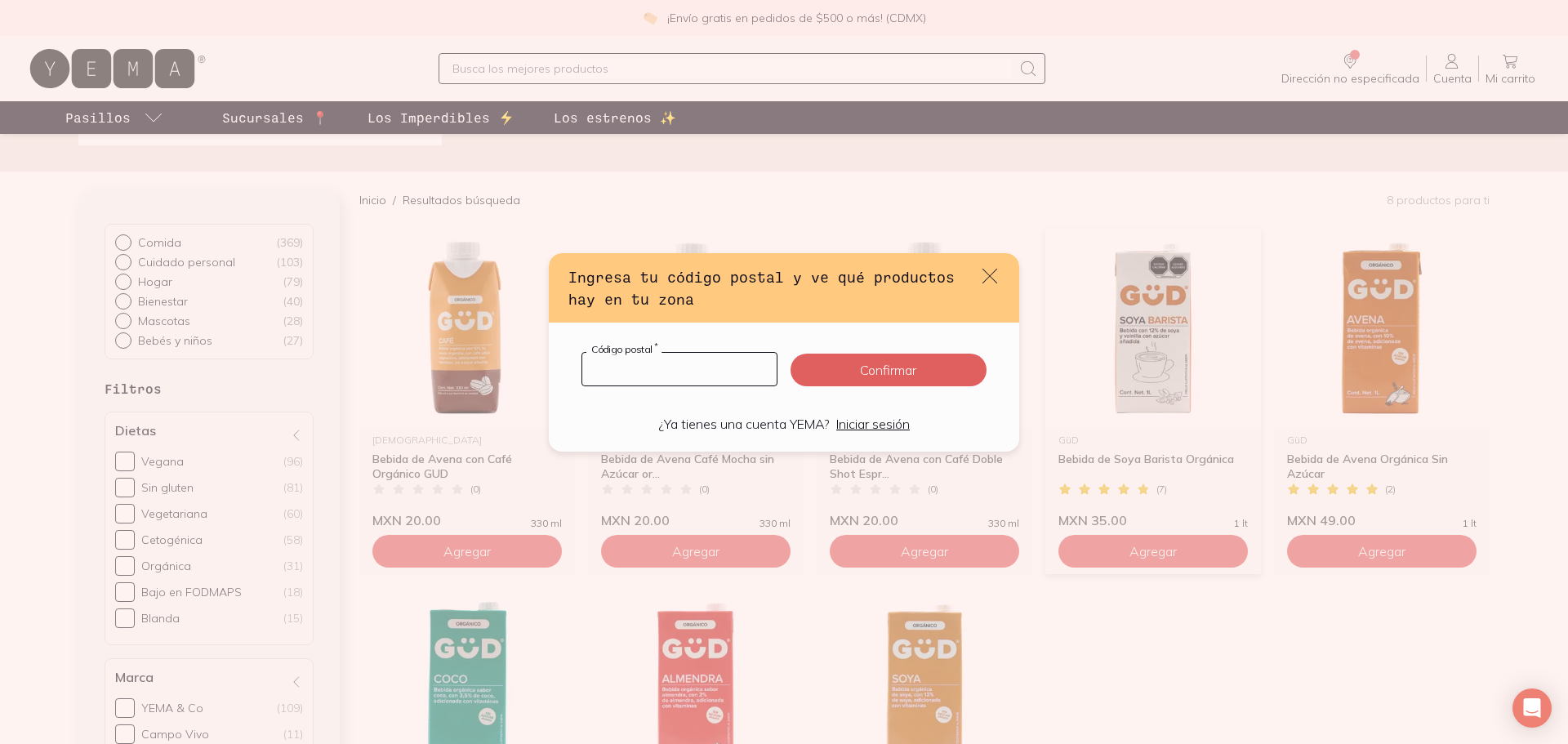 click at bounding box center (679, 369) 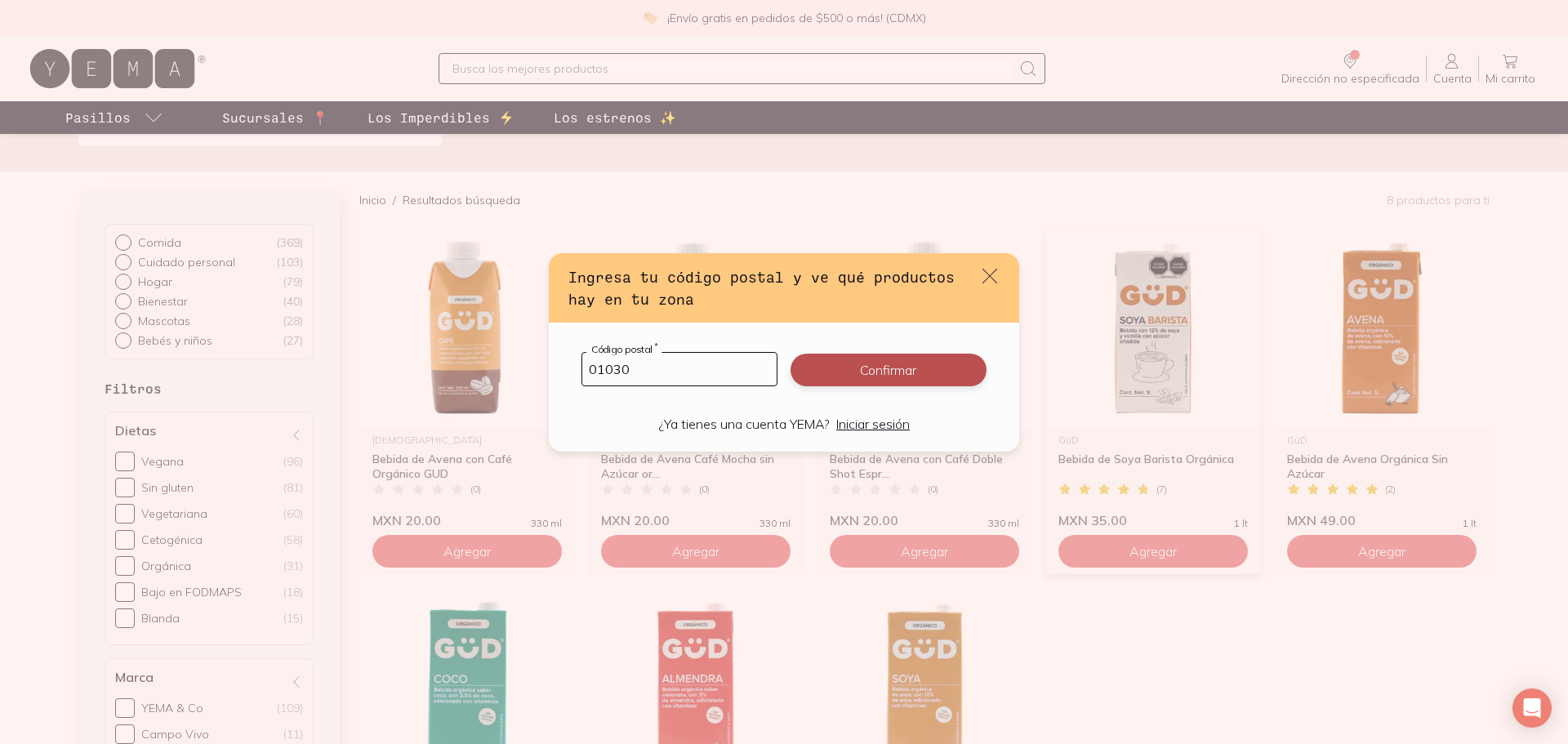 type on "01030" 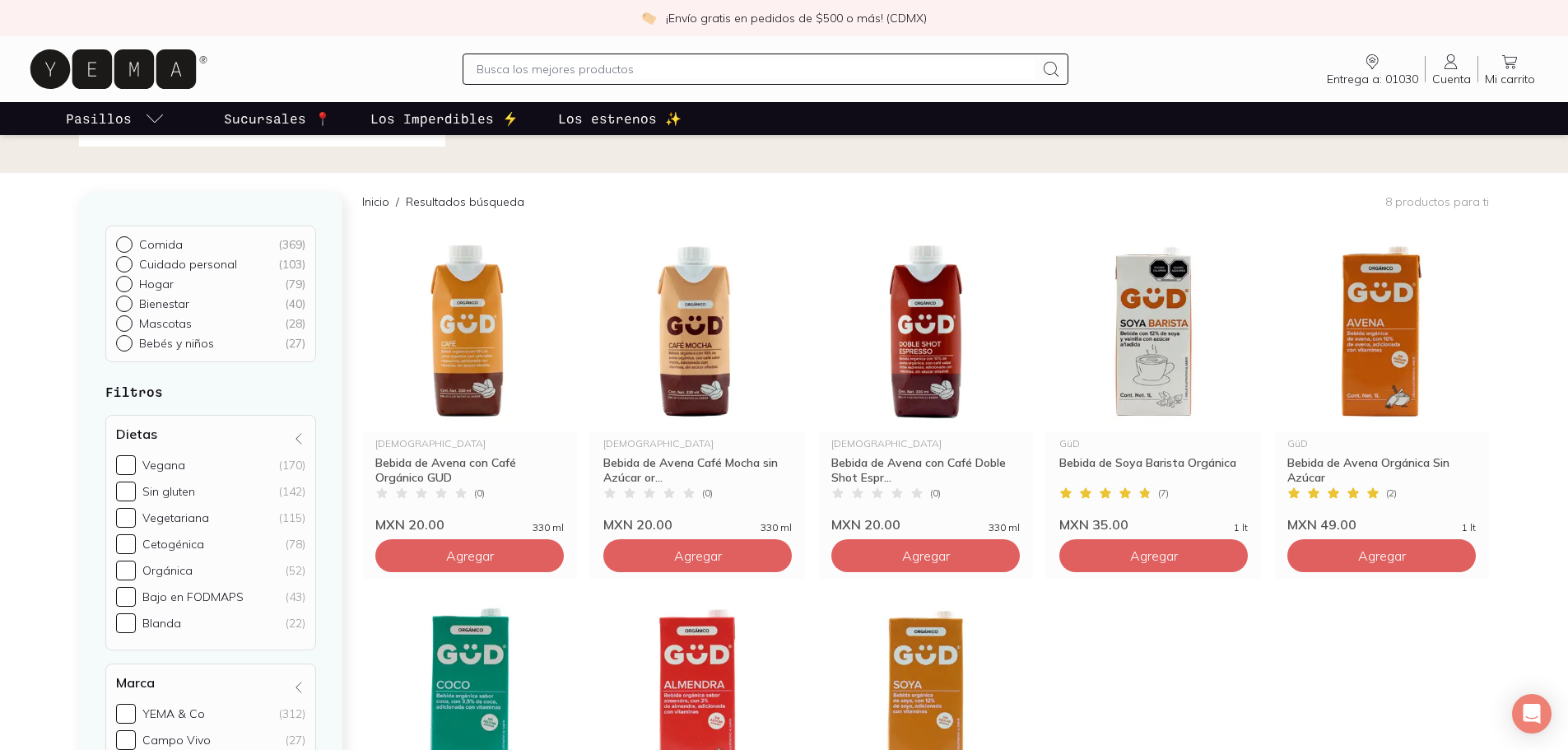click on "Cuenta" at bounding box center [1451, 79] 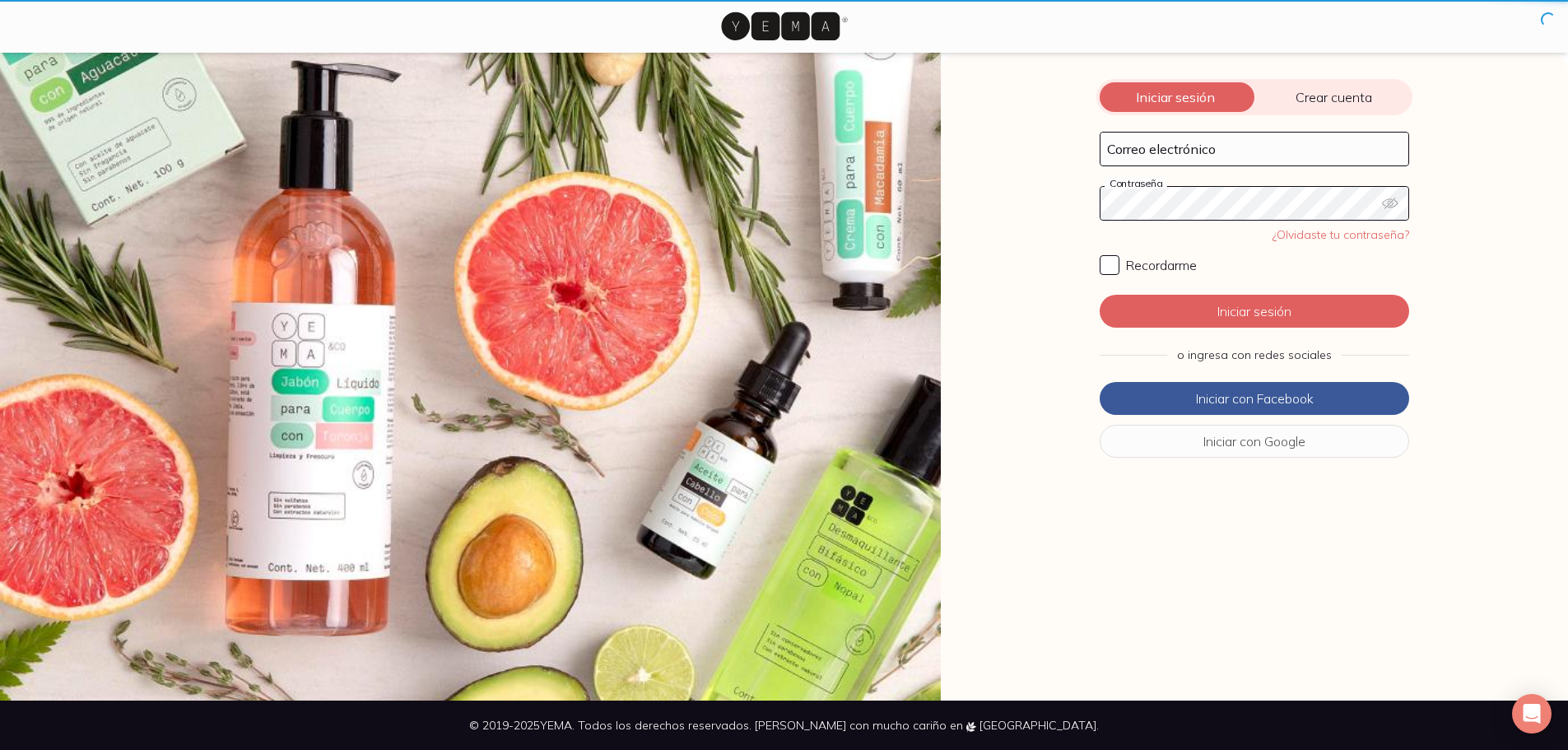 scroll, scrollTop: 0, scrollLeft: 0, axis: both 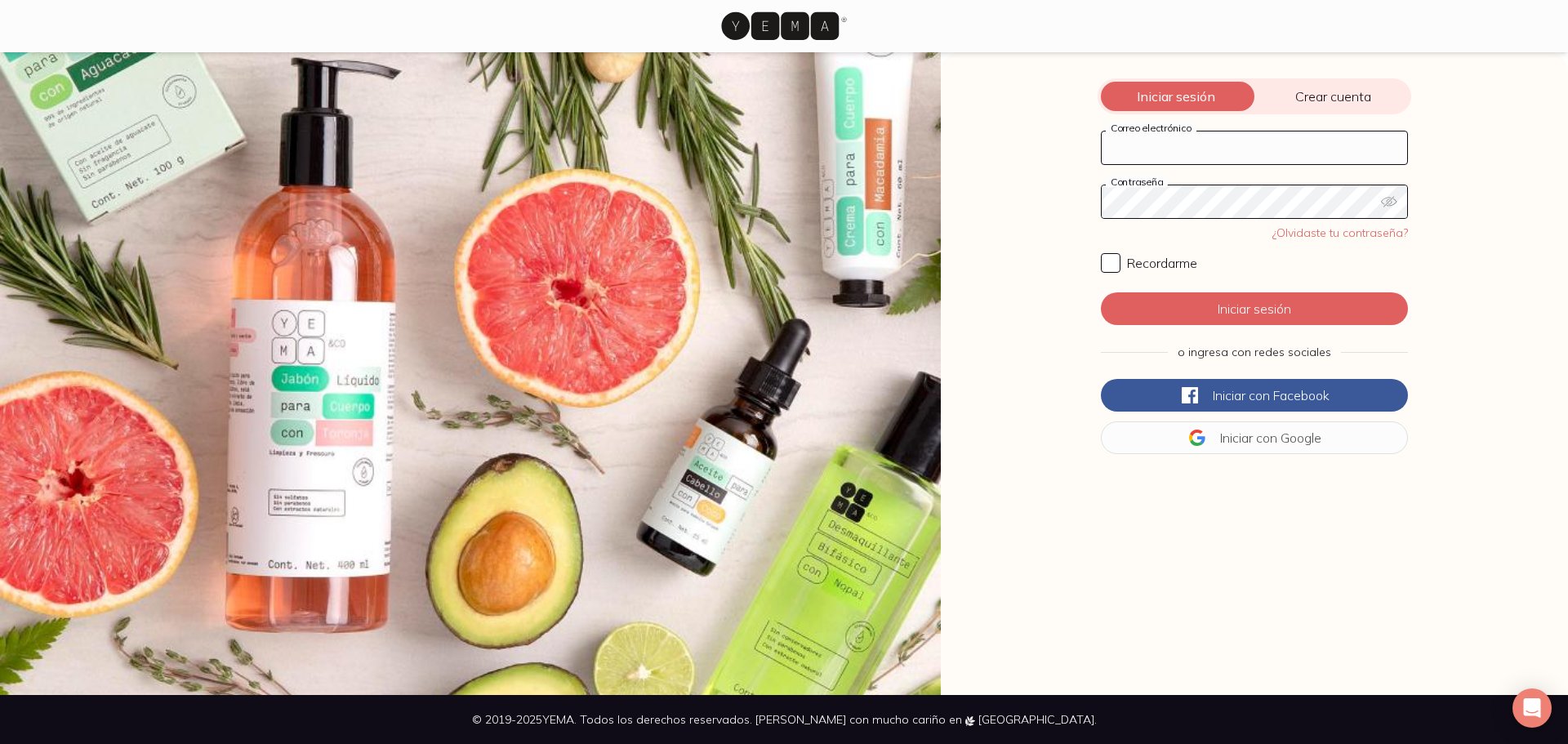 type on "[EMAIL_ADDRESS][PERSON_NAME][DOMAIN_NAME]" 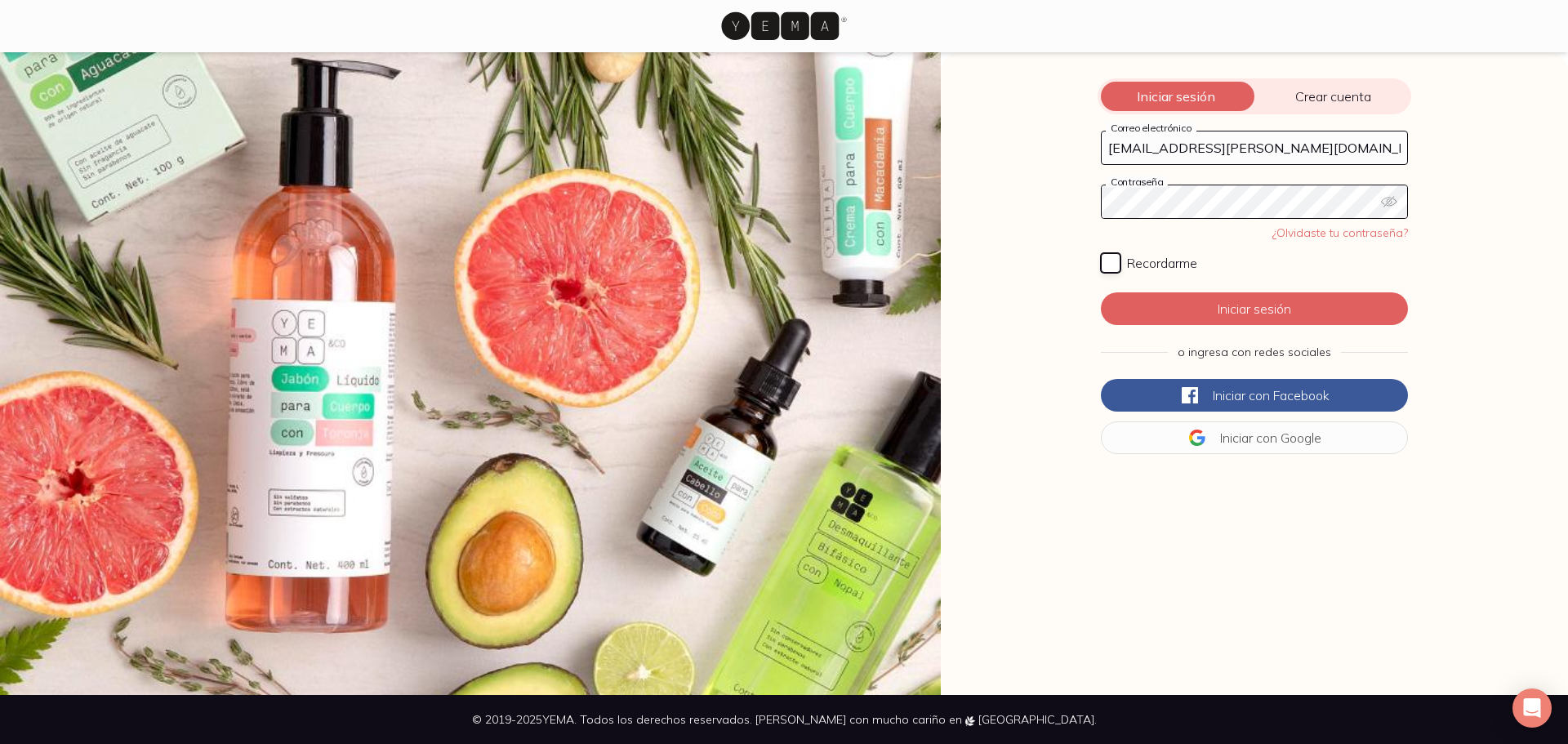 click on "Recordarme" at bounding box center [1111, 263] 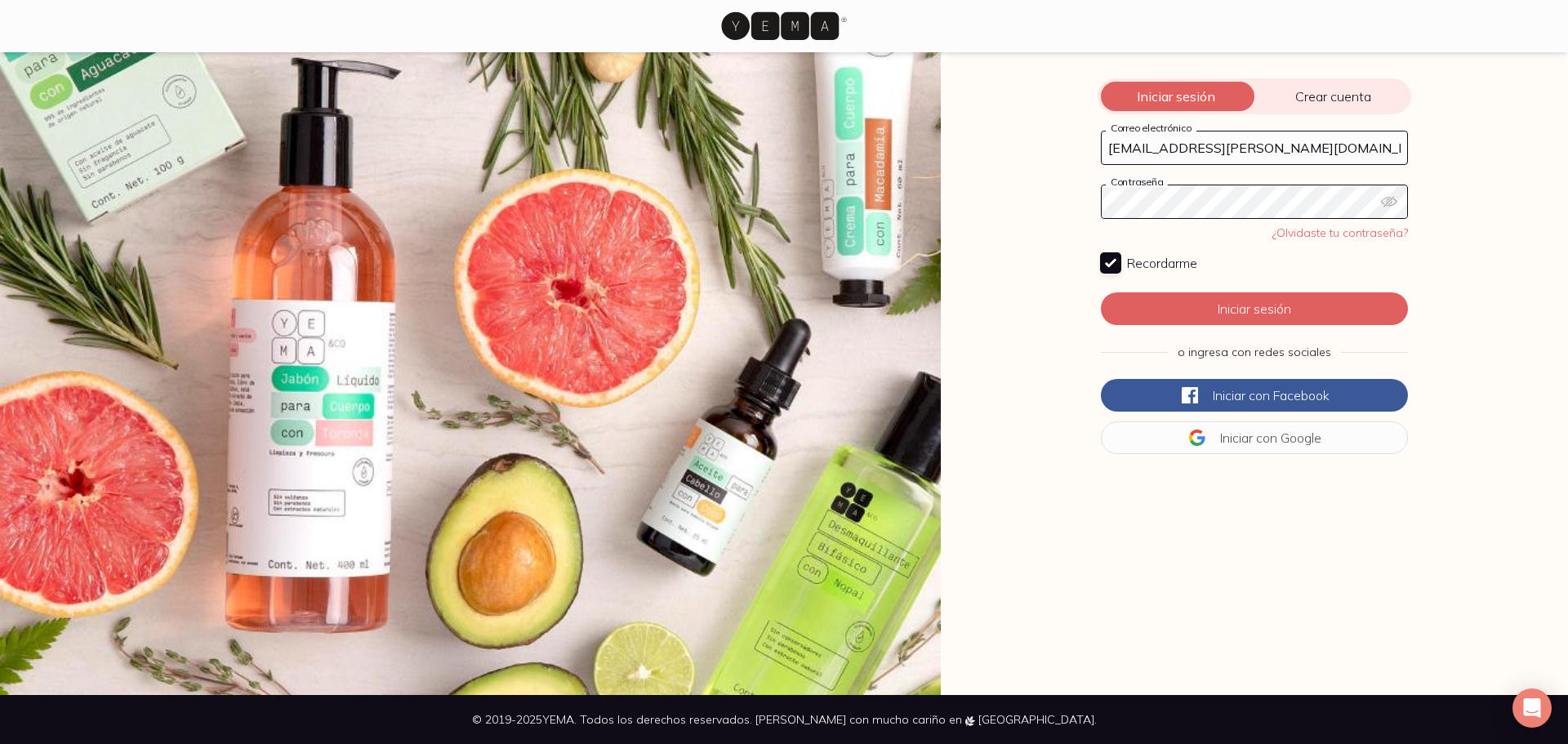 checkbox on "true" 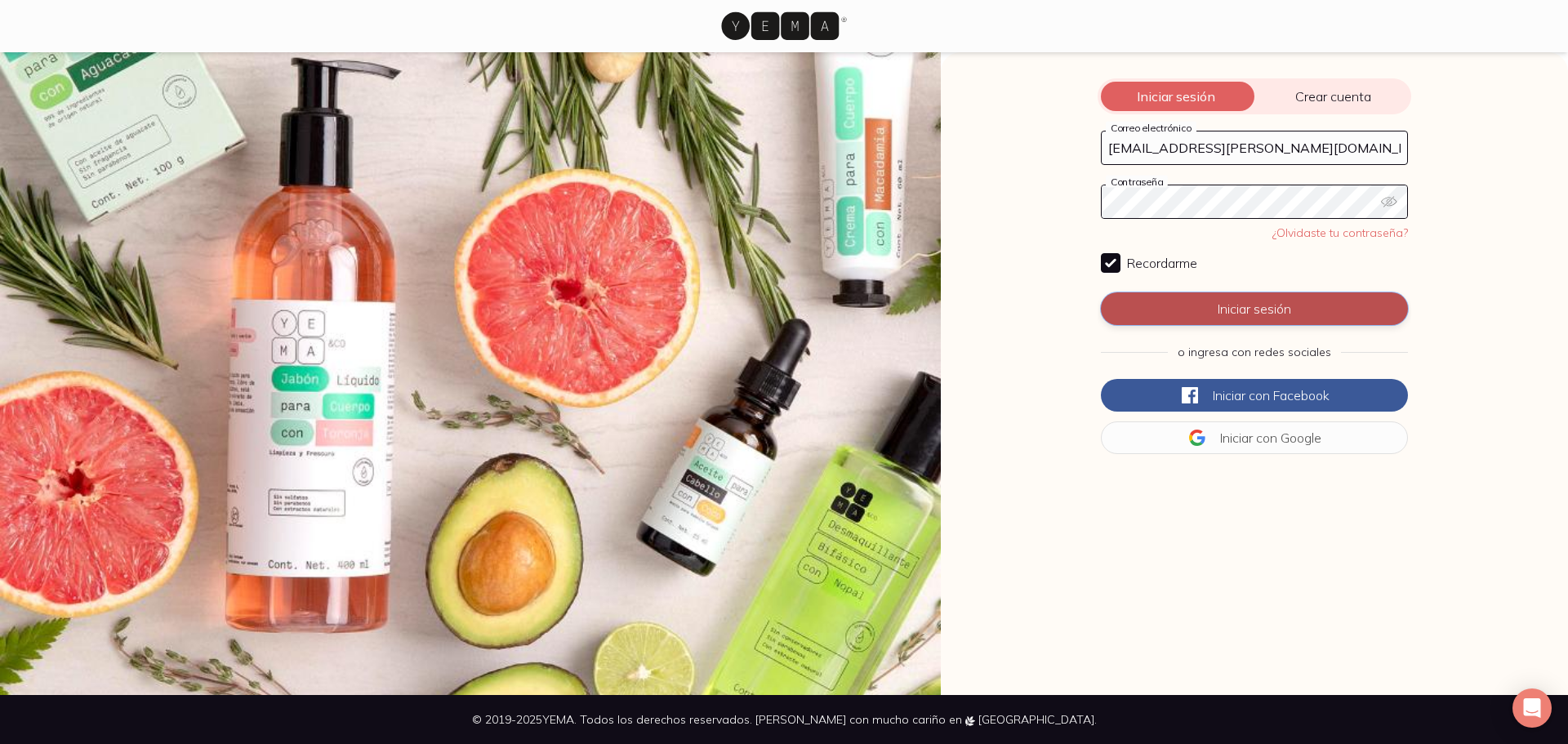 click on "Iniciar sesión" at bounding box center [1254, 309] 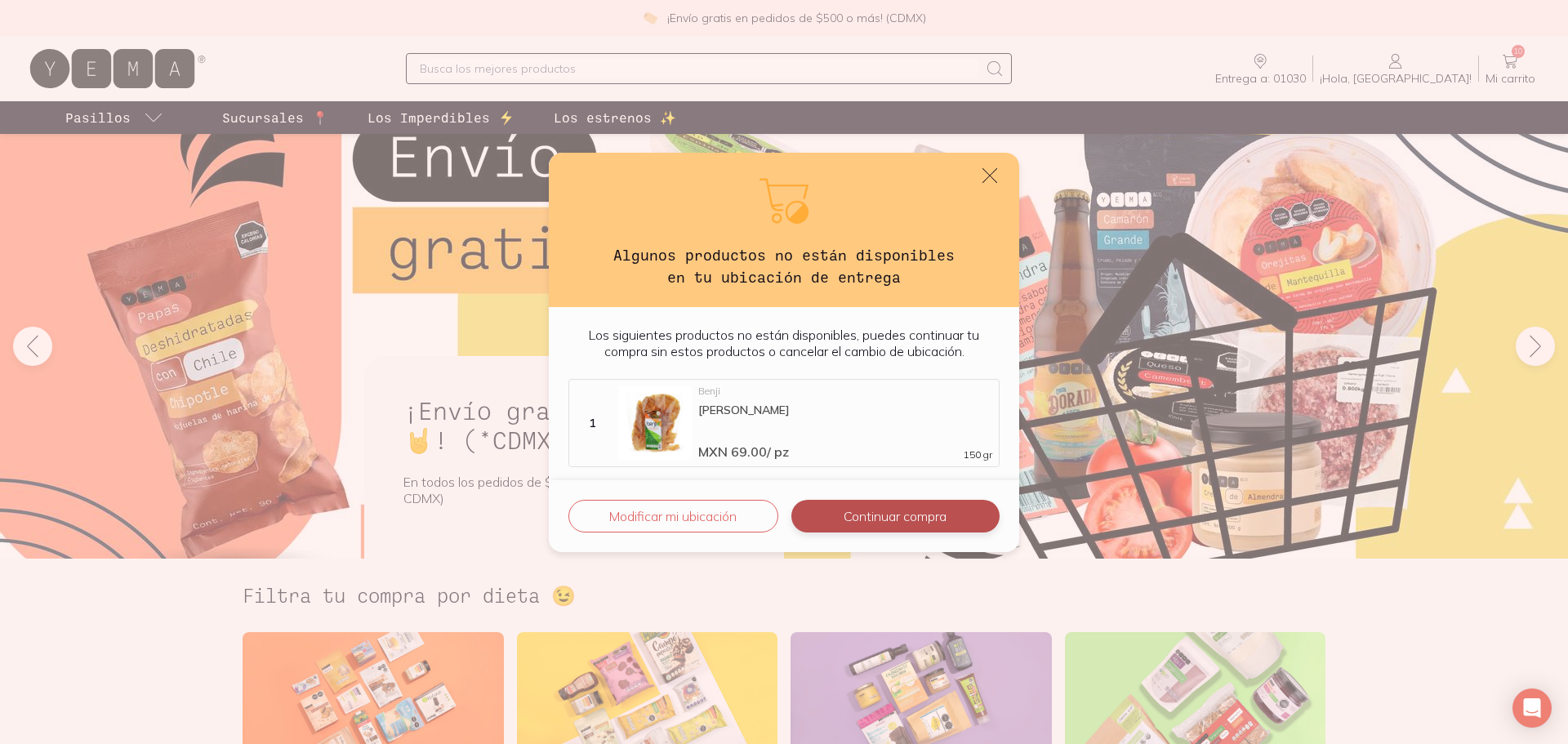 click on "Continuar compra" at bounding box center [895, 516] 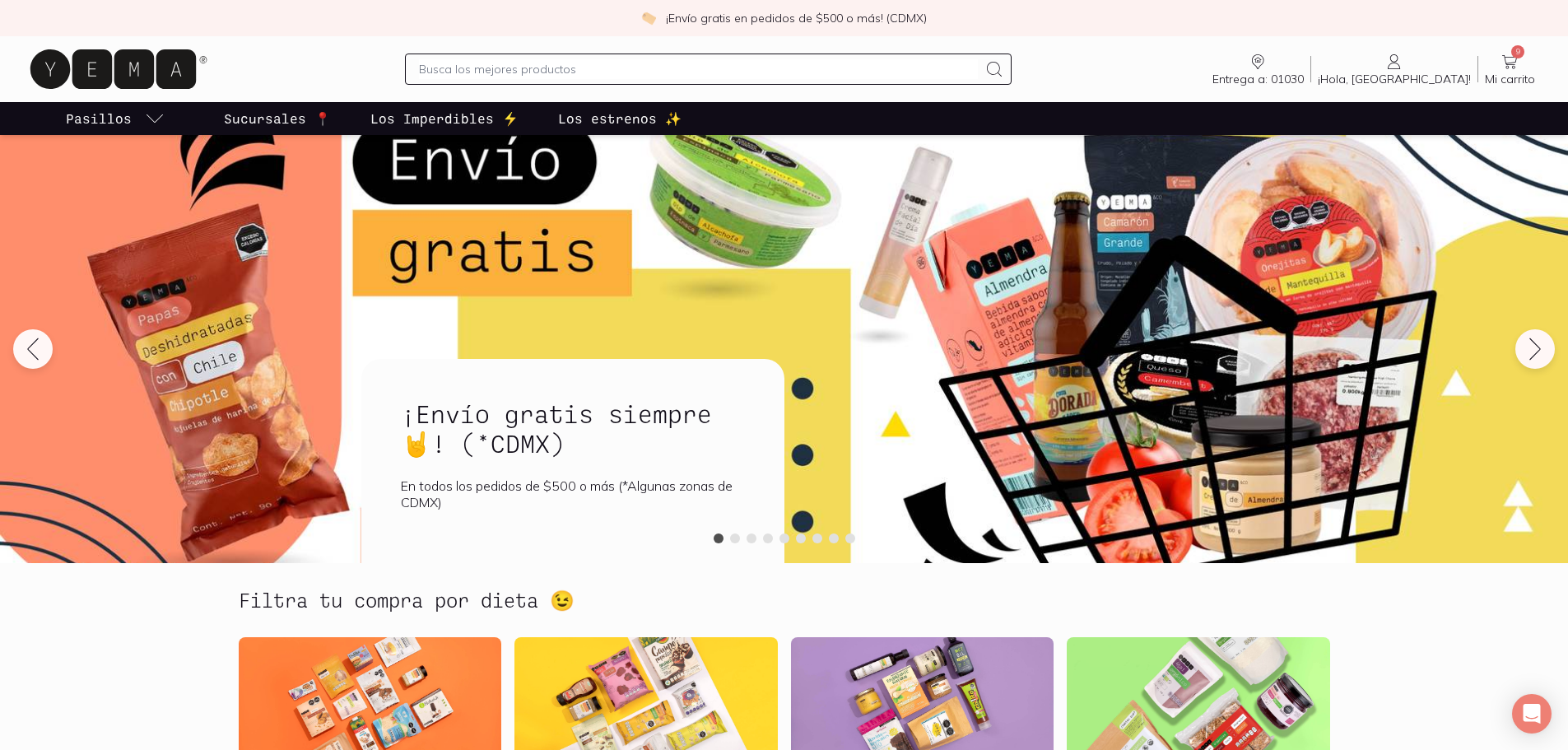click on "Mi carrito" at bounding box center [1510, 79] 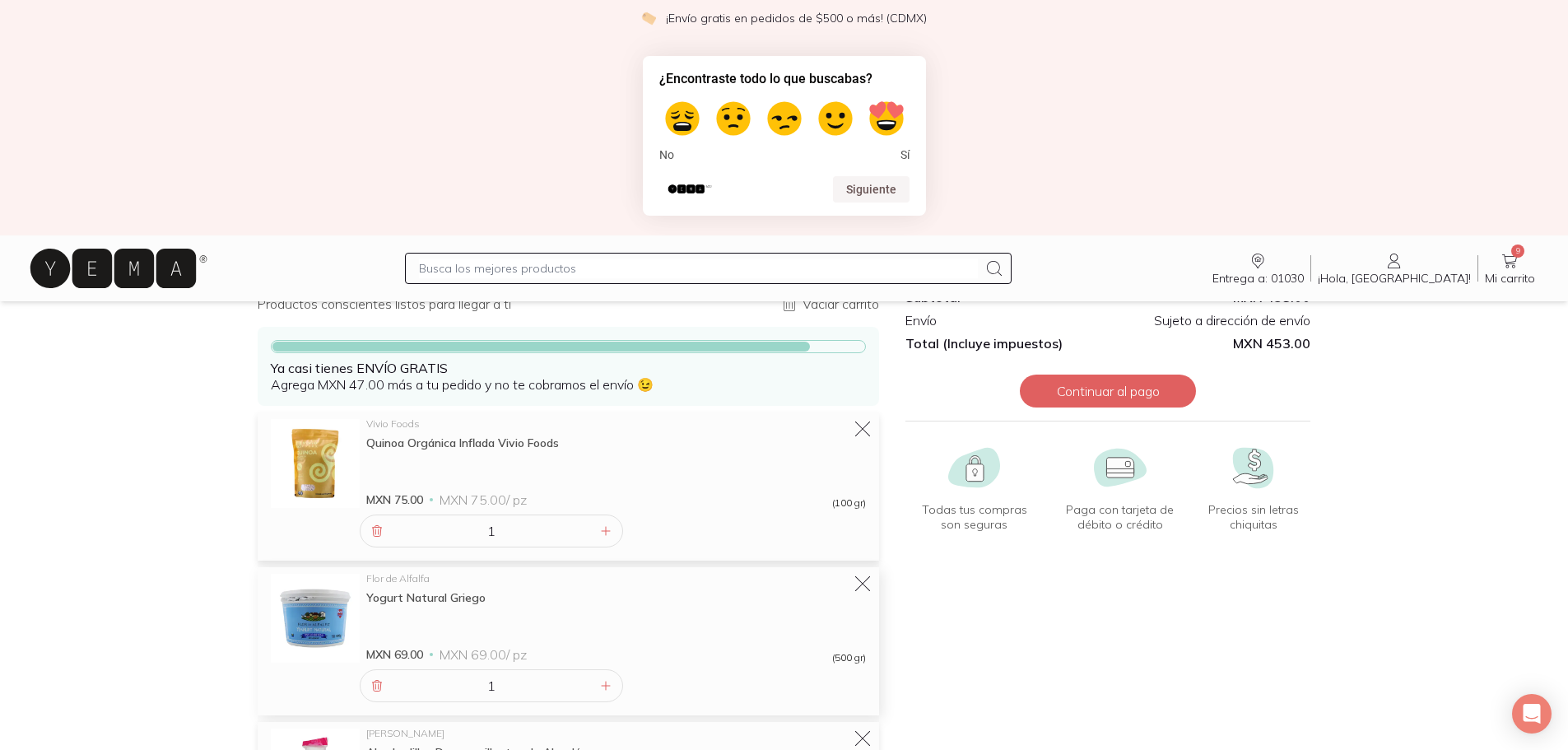 scroll, scrollTop: 0, scrollLeft: 0, axis: both 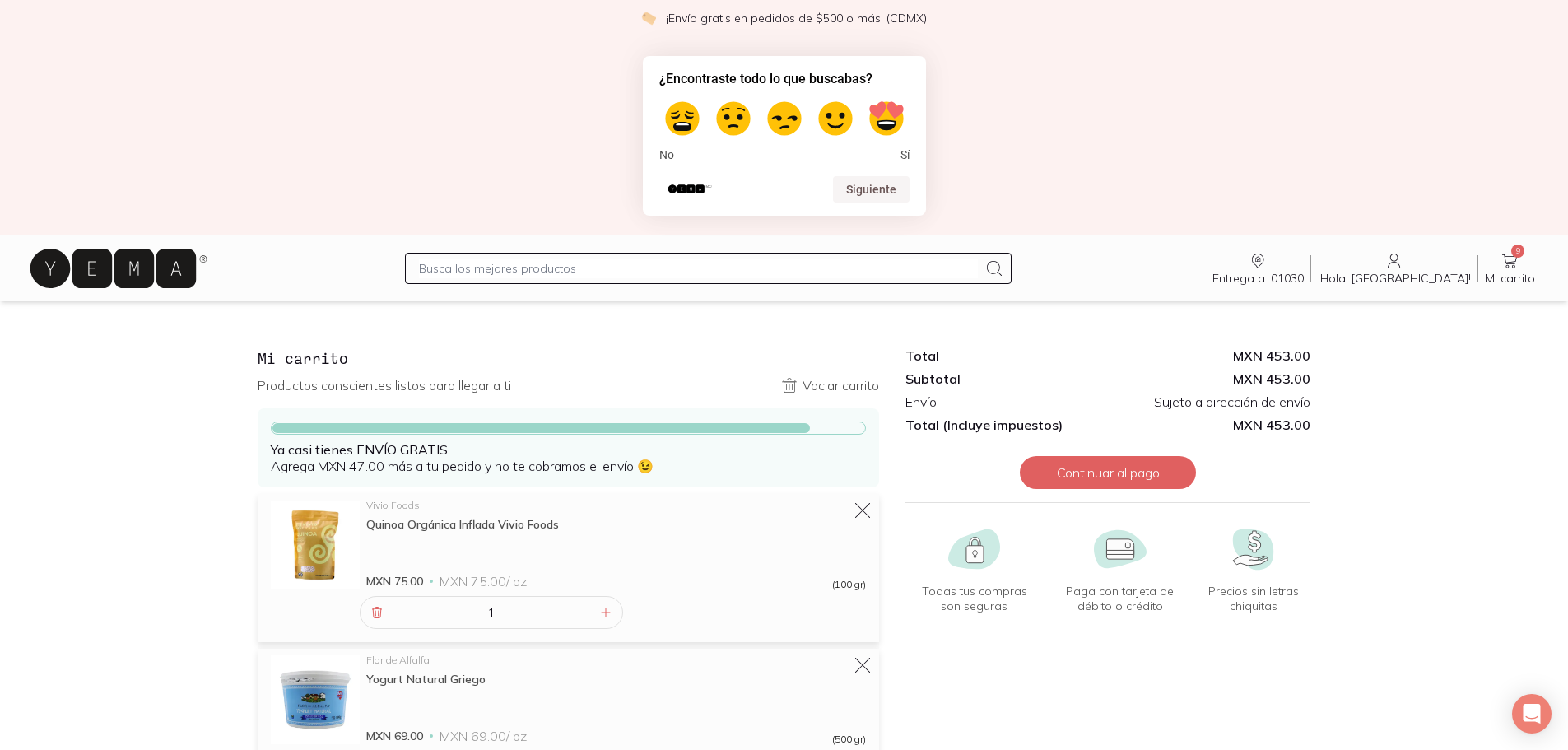 click at bounding box center [698, 268] 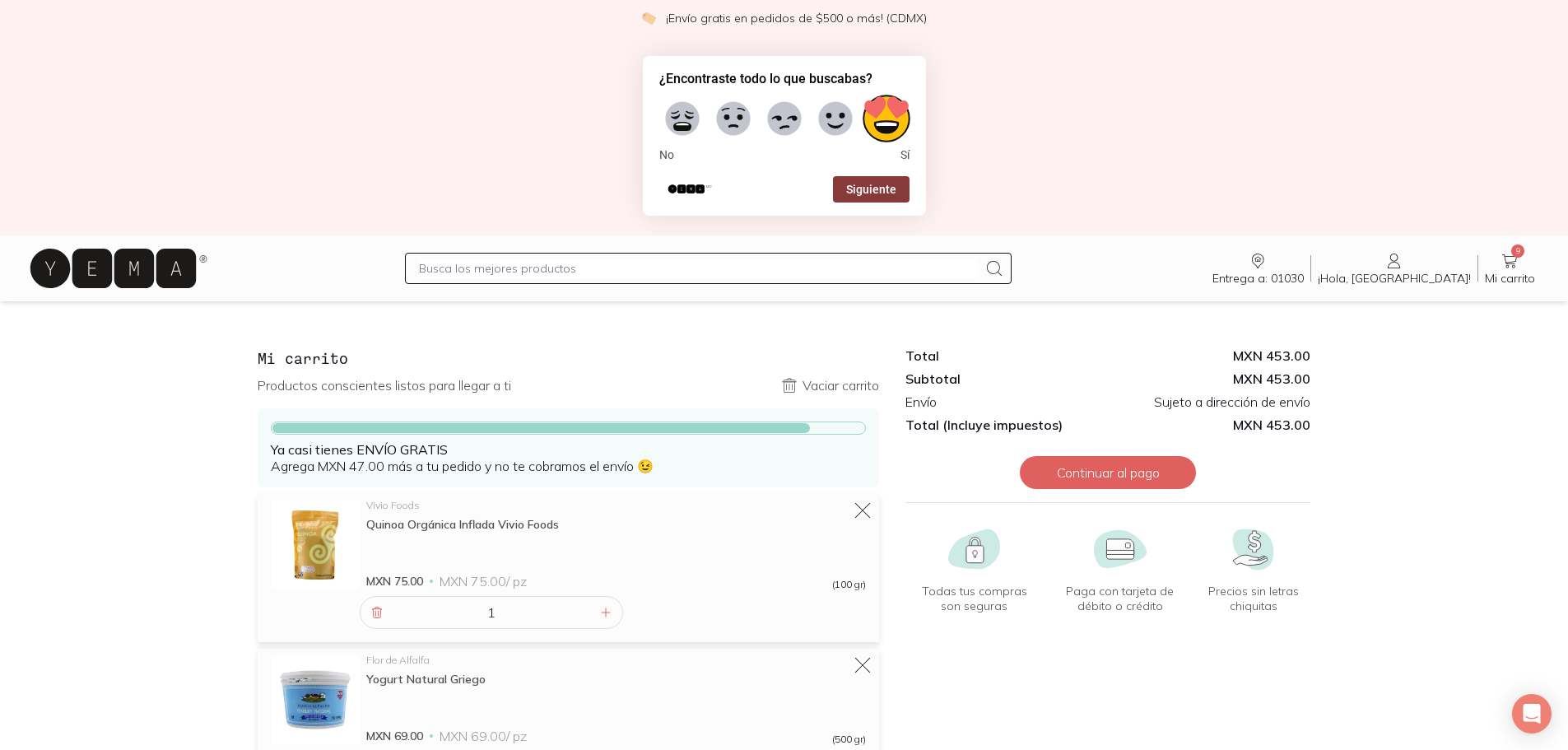 click on "Siguiente" at bounding box center (871, 189) 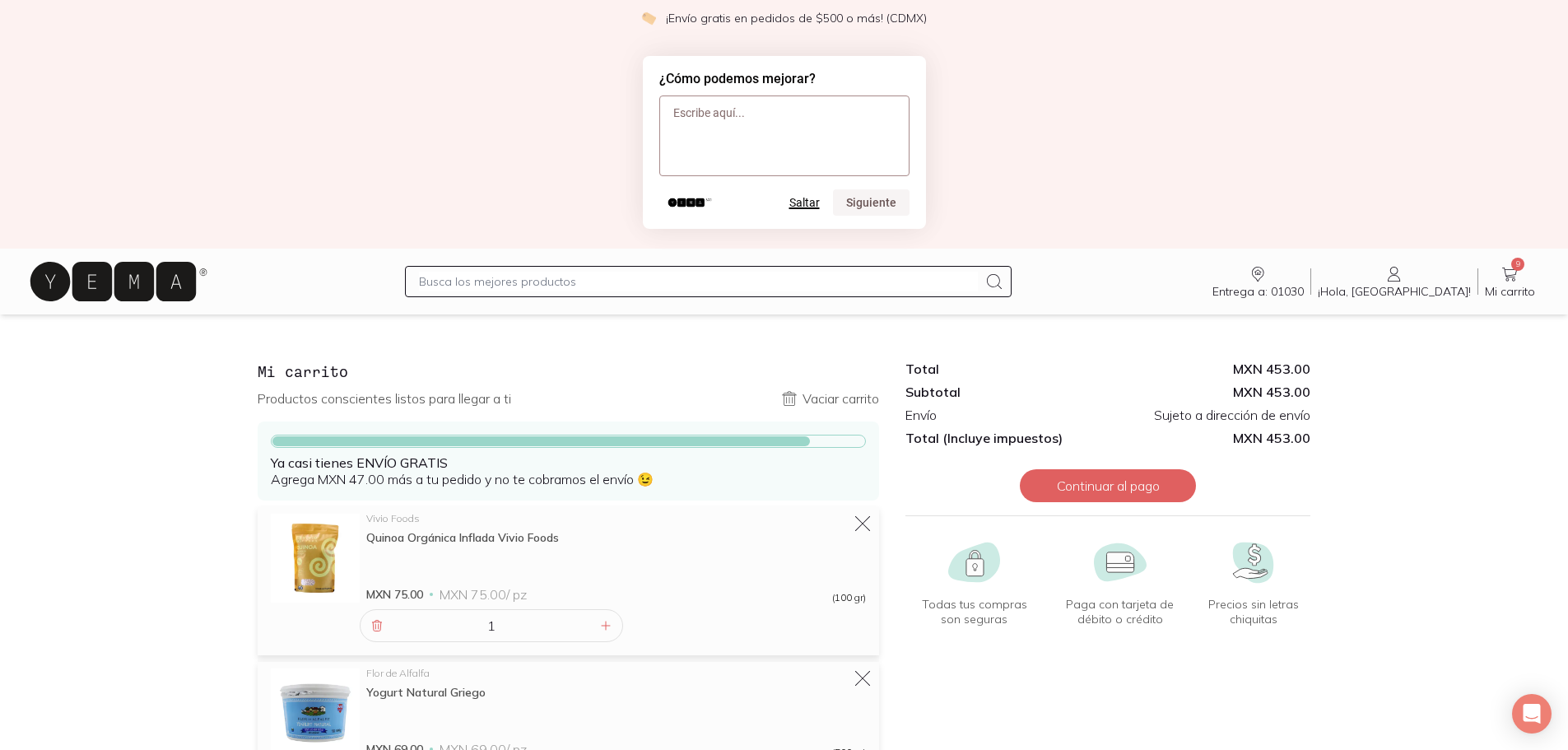click on "Saltar" at bounding box center [804, 203] 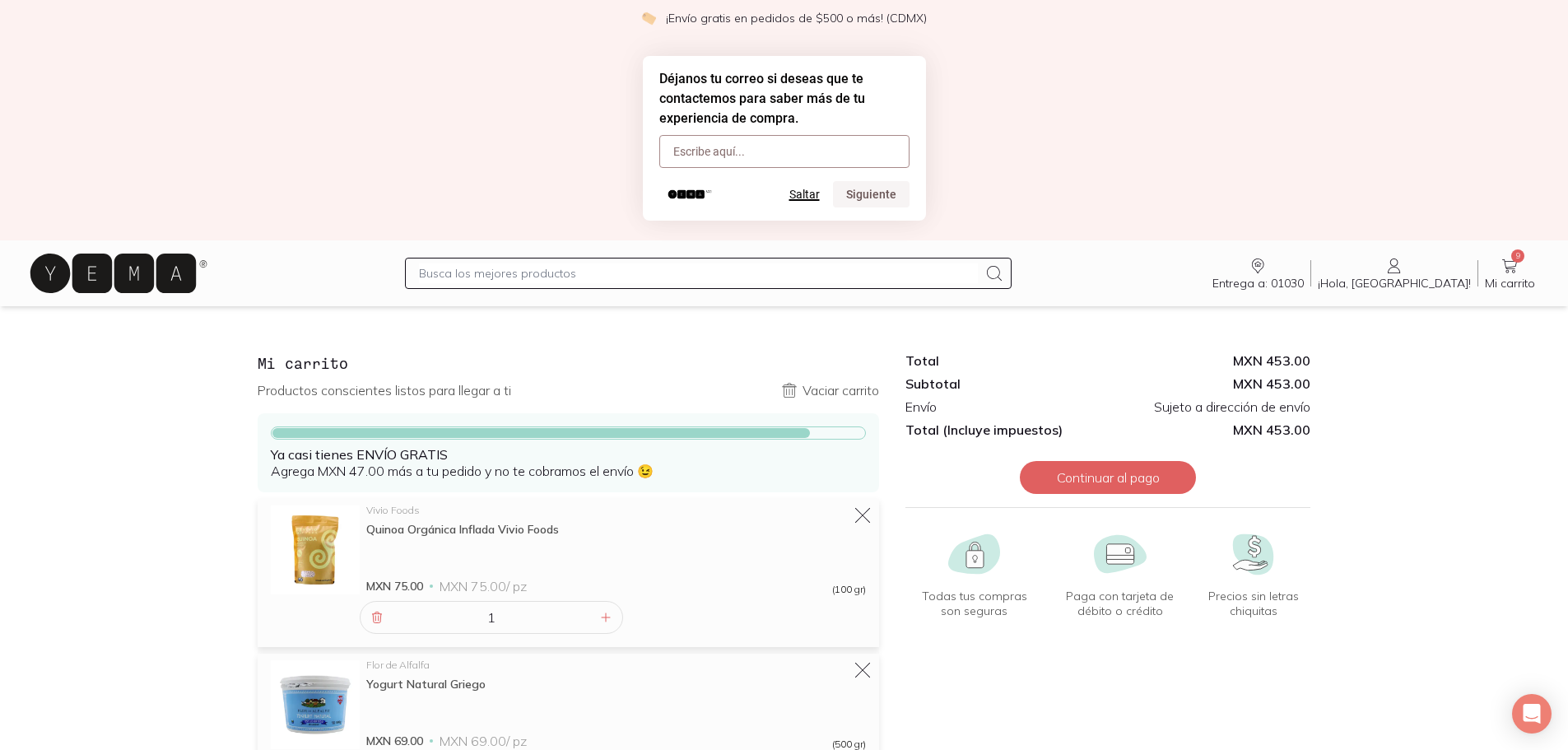 click on "Saltar" at bounding box center [804, 194] 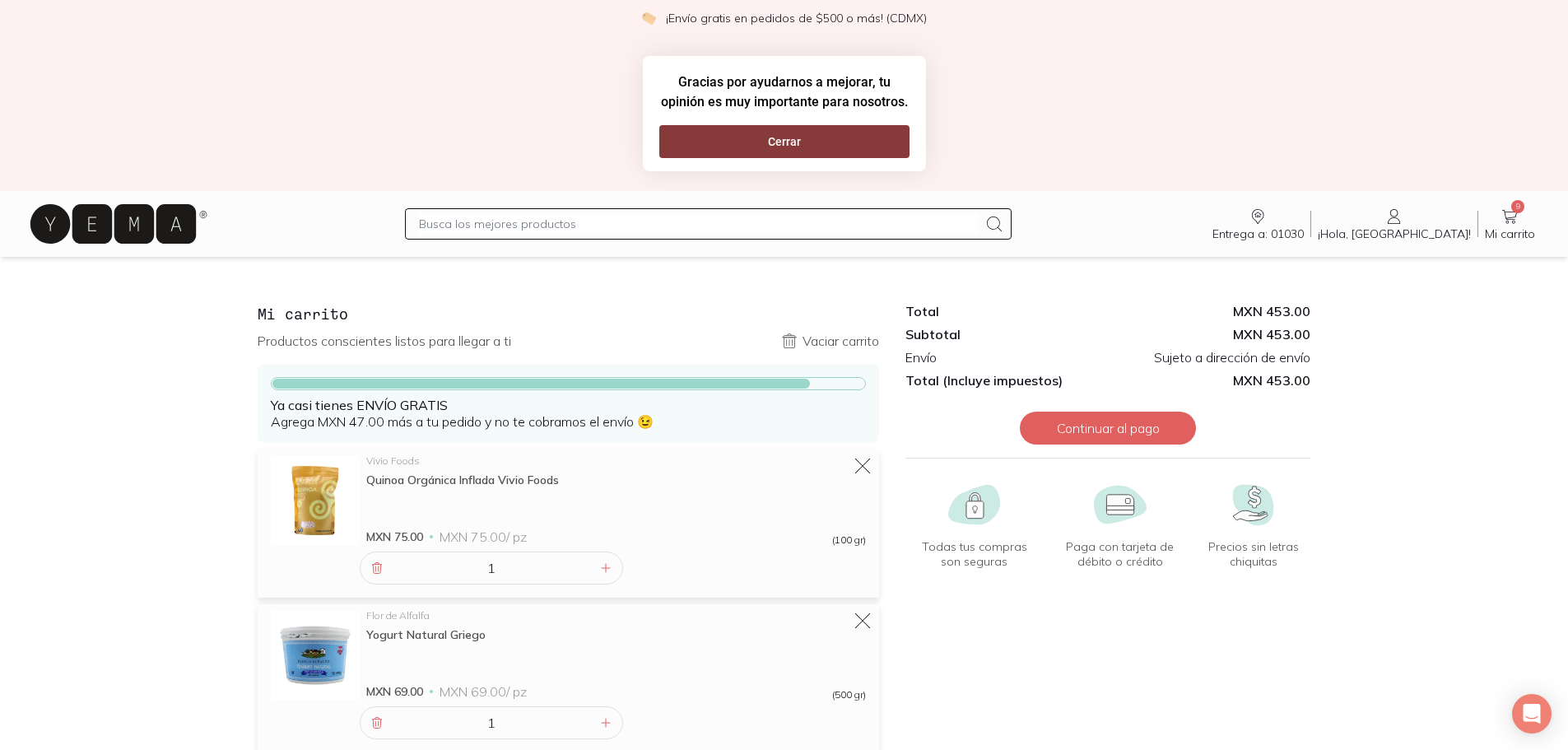 click on "Cerrar" at bounding box center (784, 142) 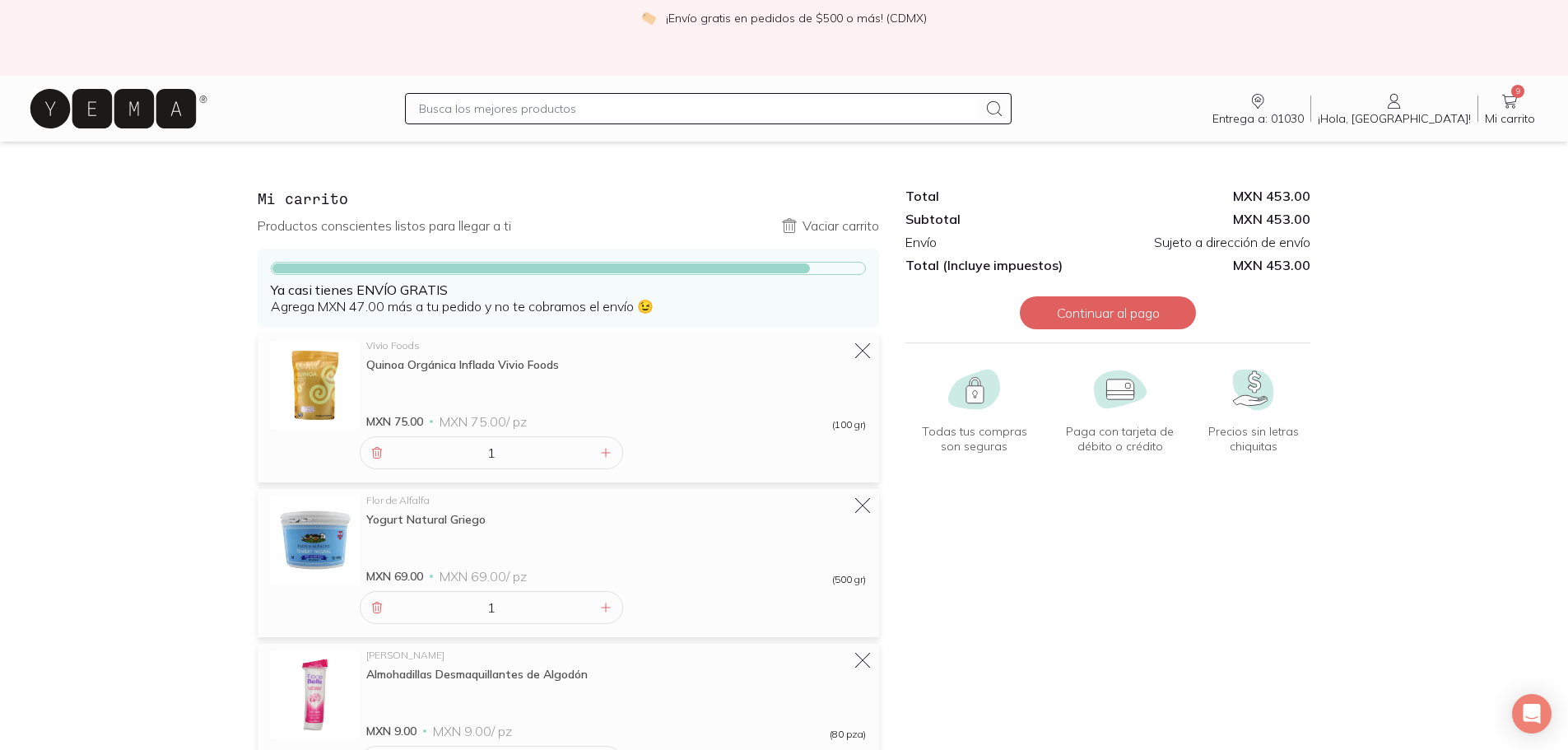 click 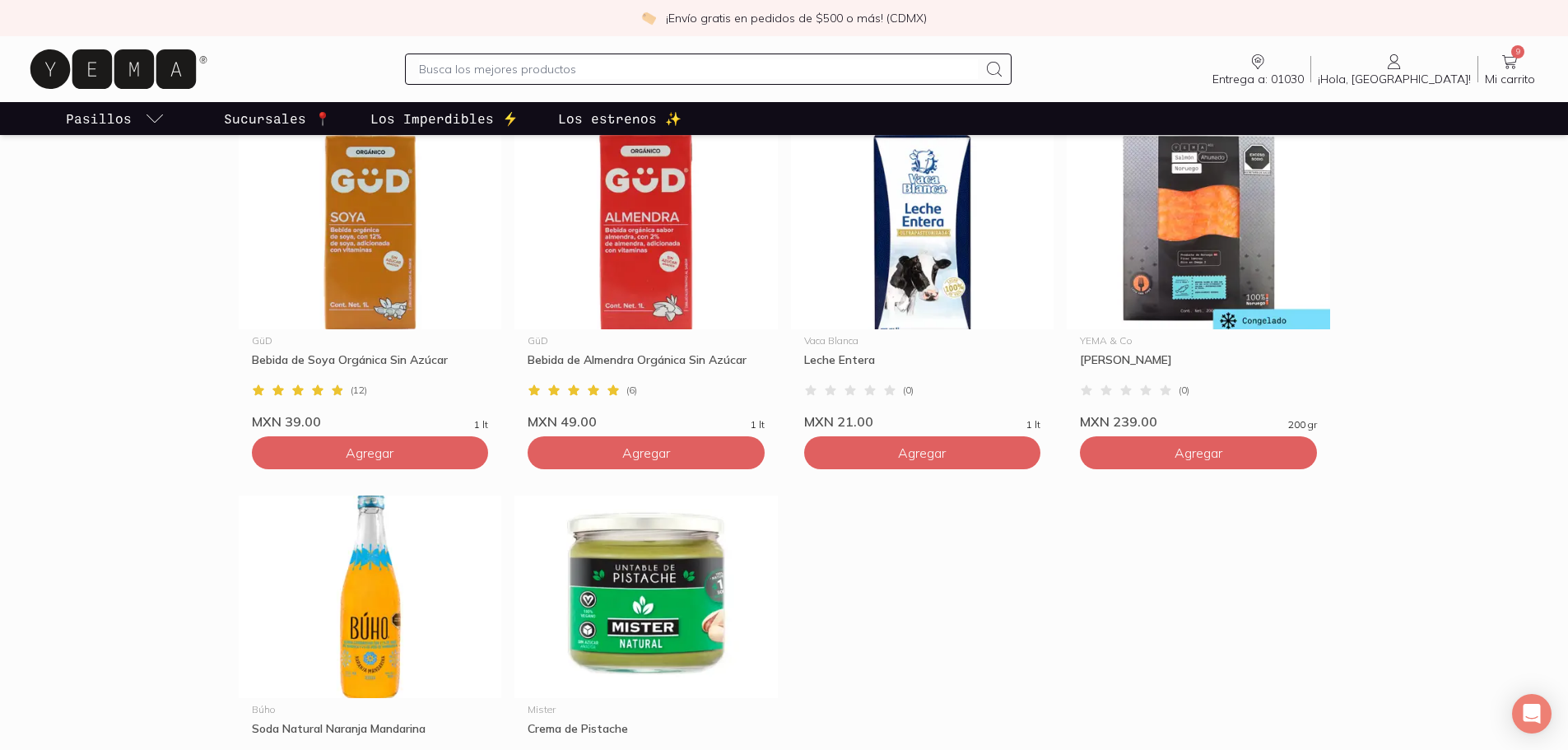 scroll, scrollTop: 1235, scrollLeft: 0, axis: vertical 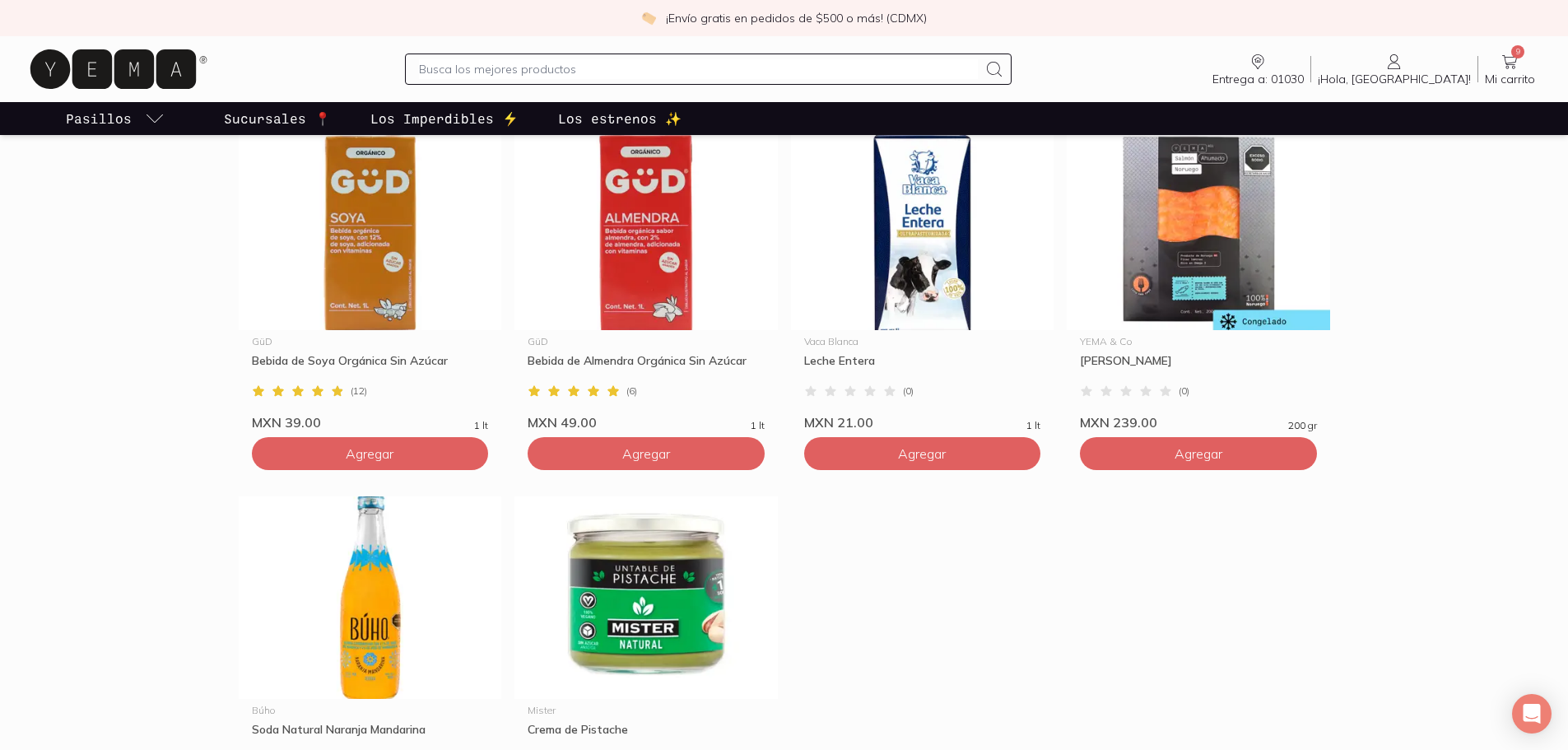 click at bounding box center [698, 69] 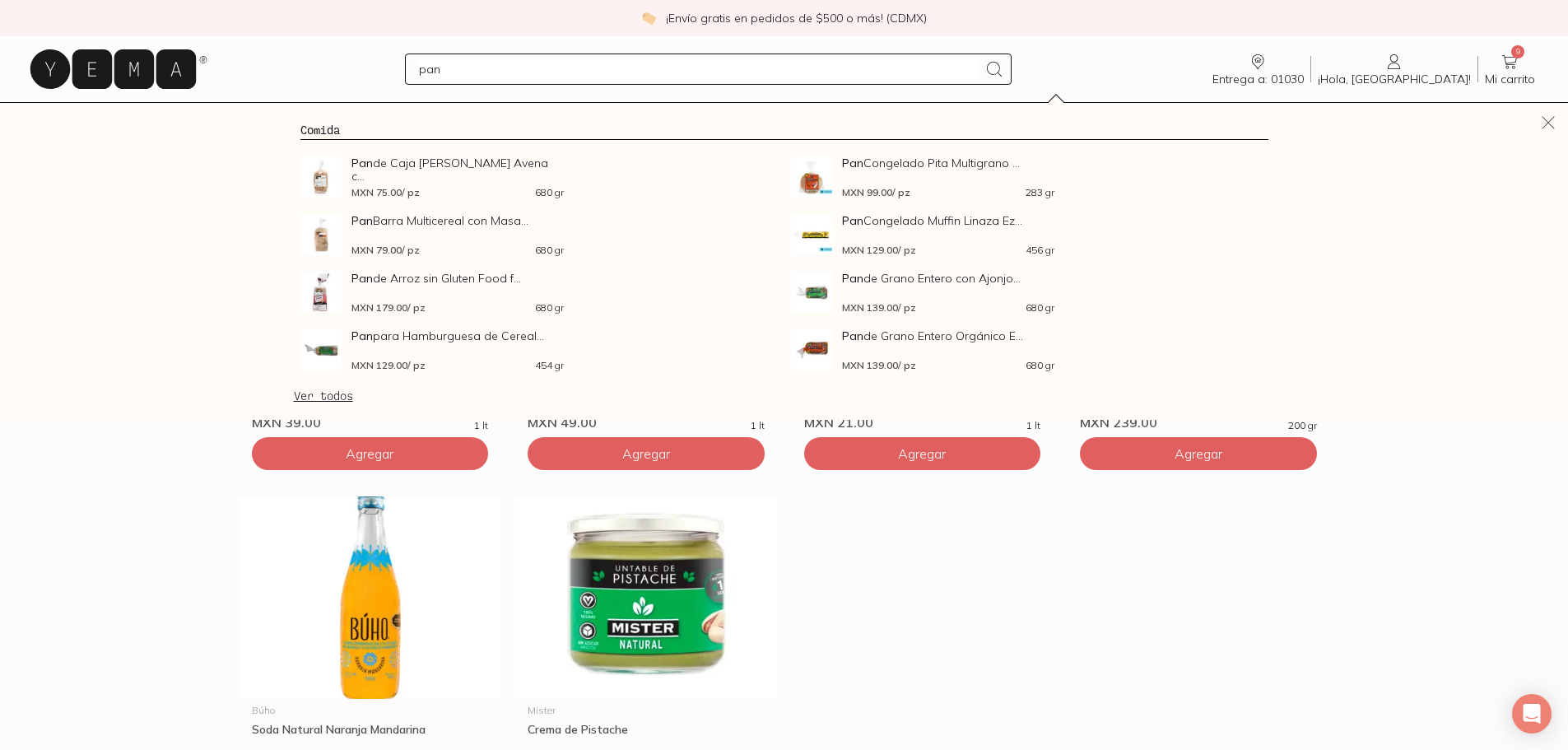 type on "pan" 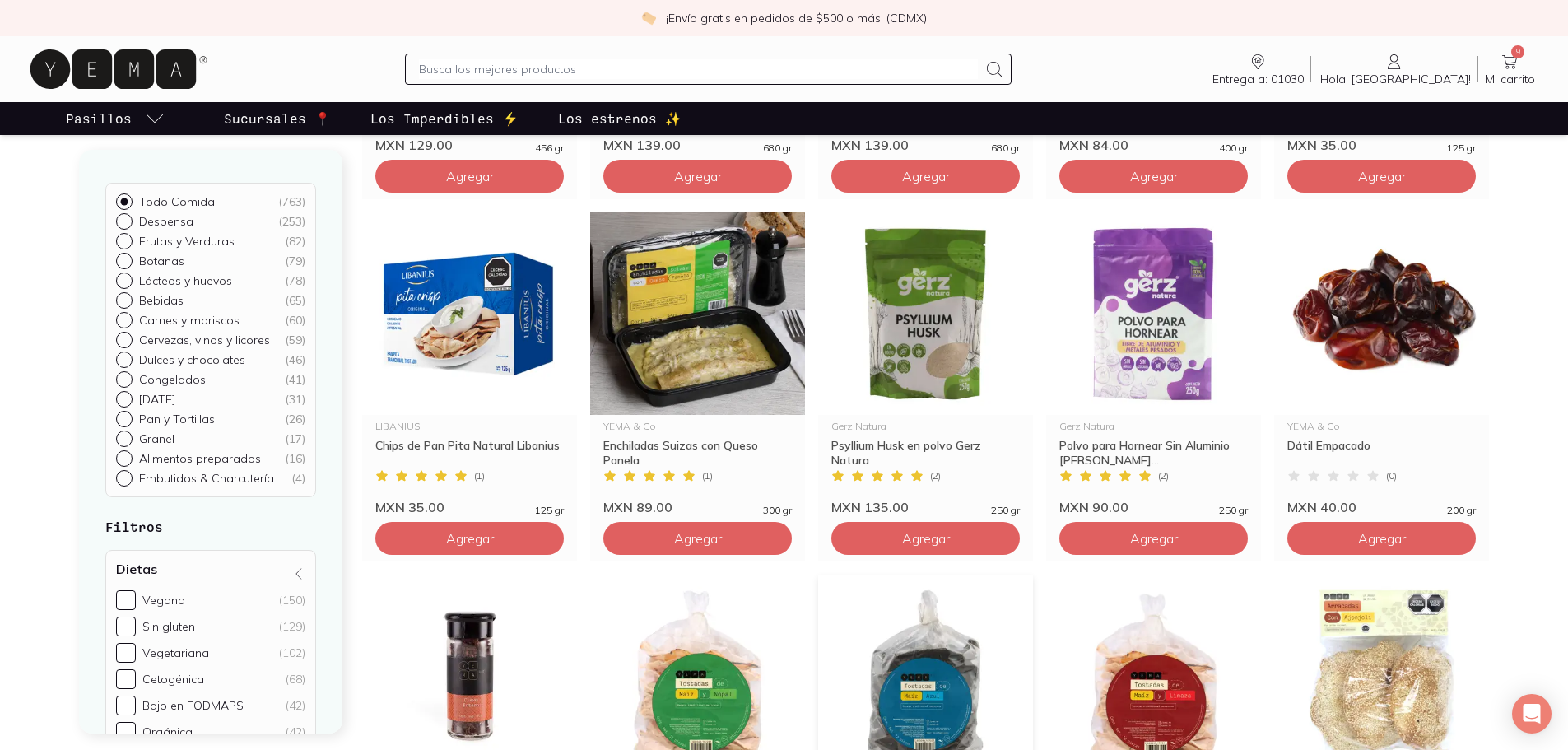scroll, scrollTop: 823, scrollLeft: 0, axis: vertical 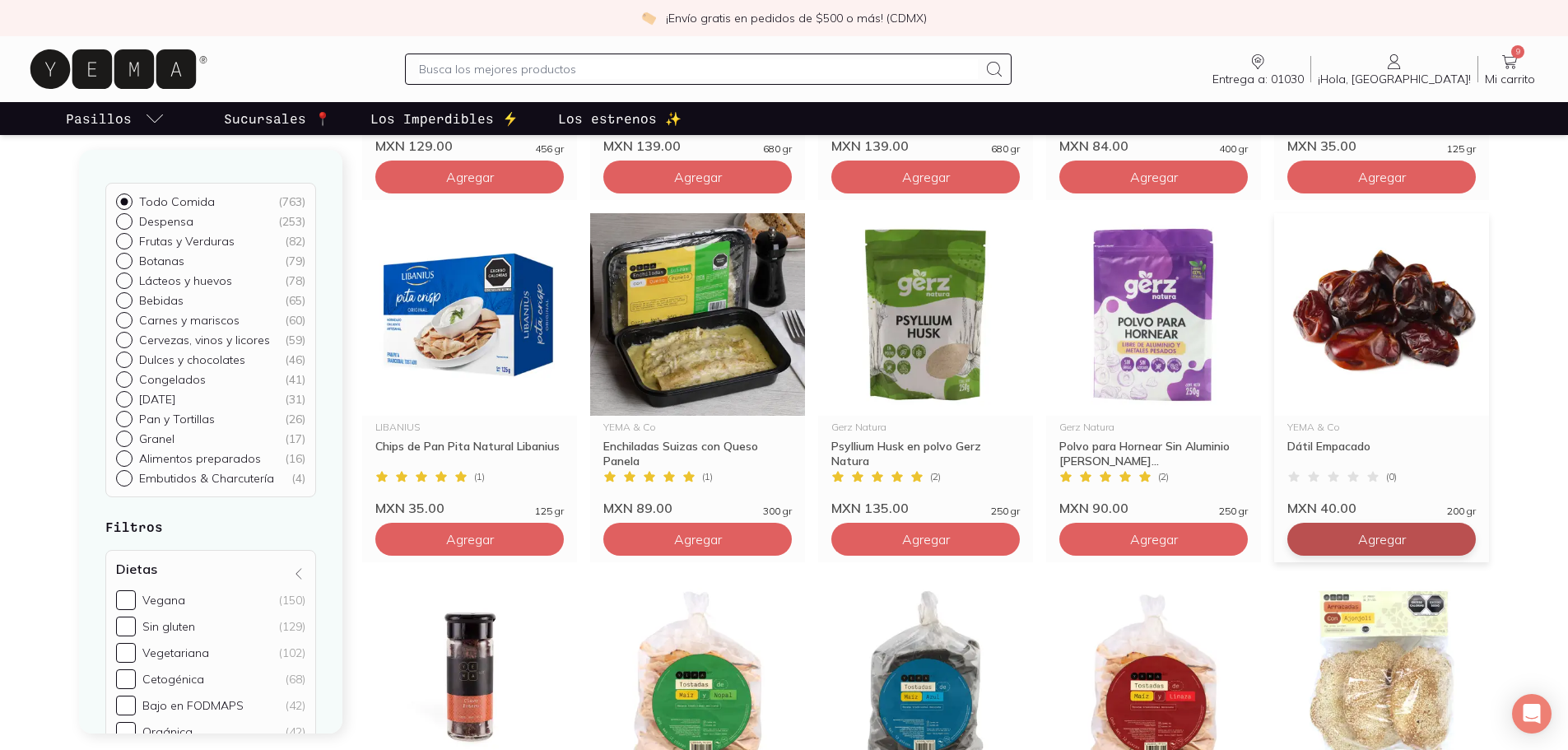 click on "Agregar" at bounding box center [469, -185] 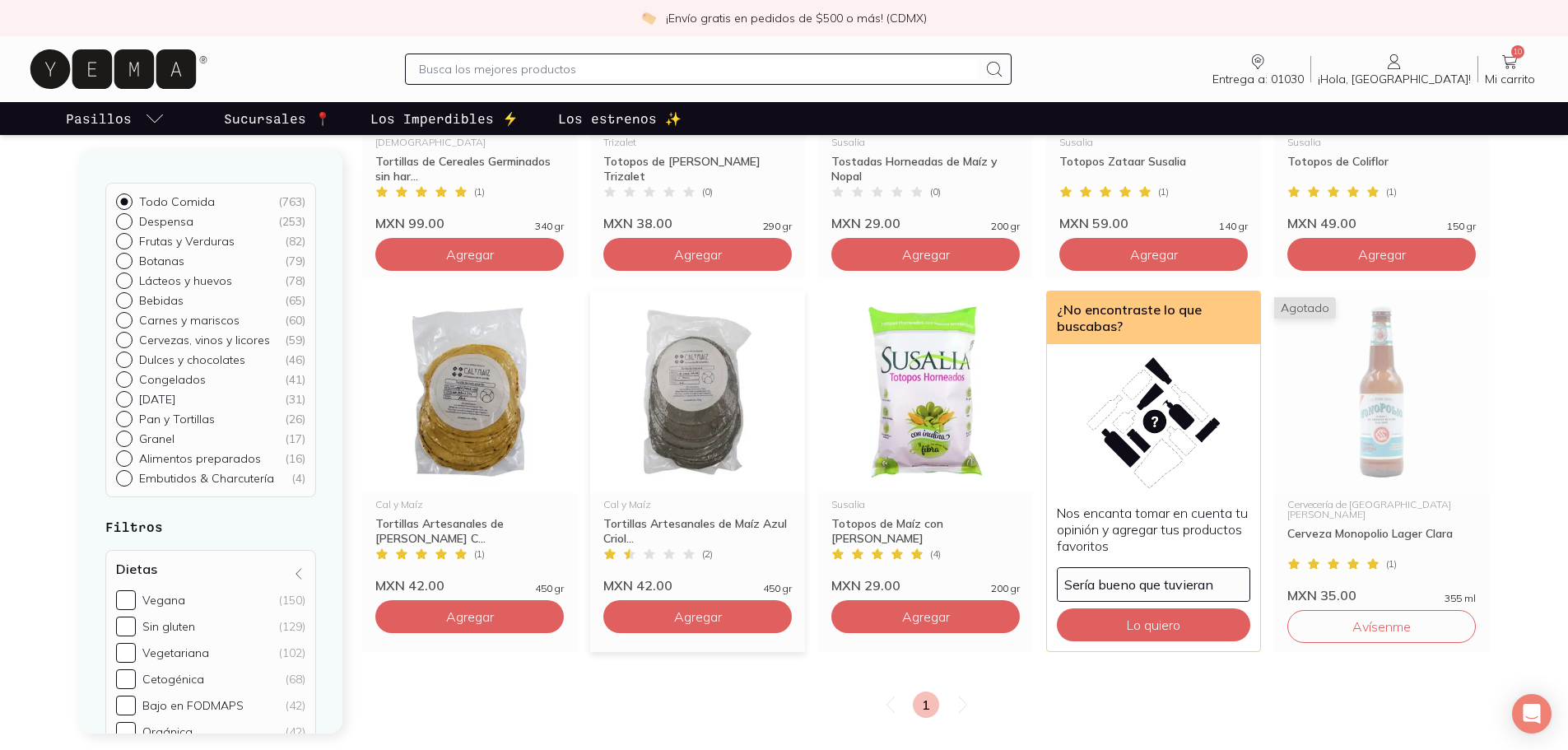 scroll, scrollTop: 2305, scrollLeft: 0, axis: vertical 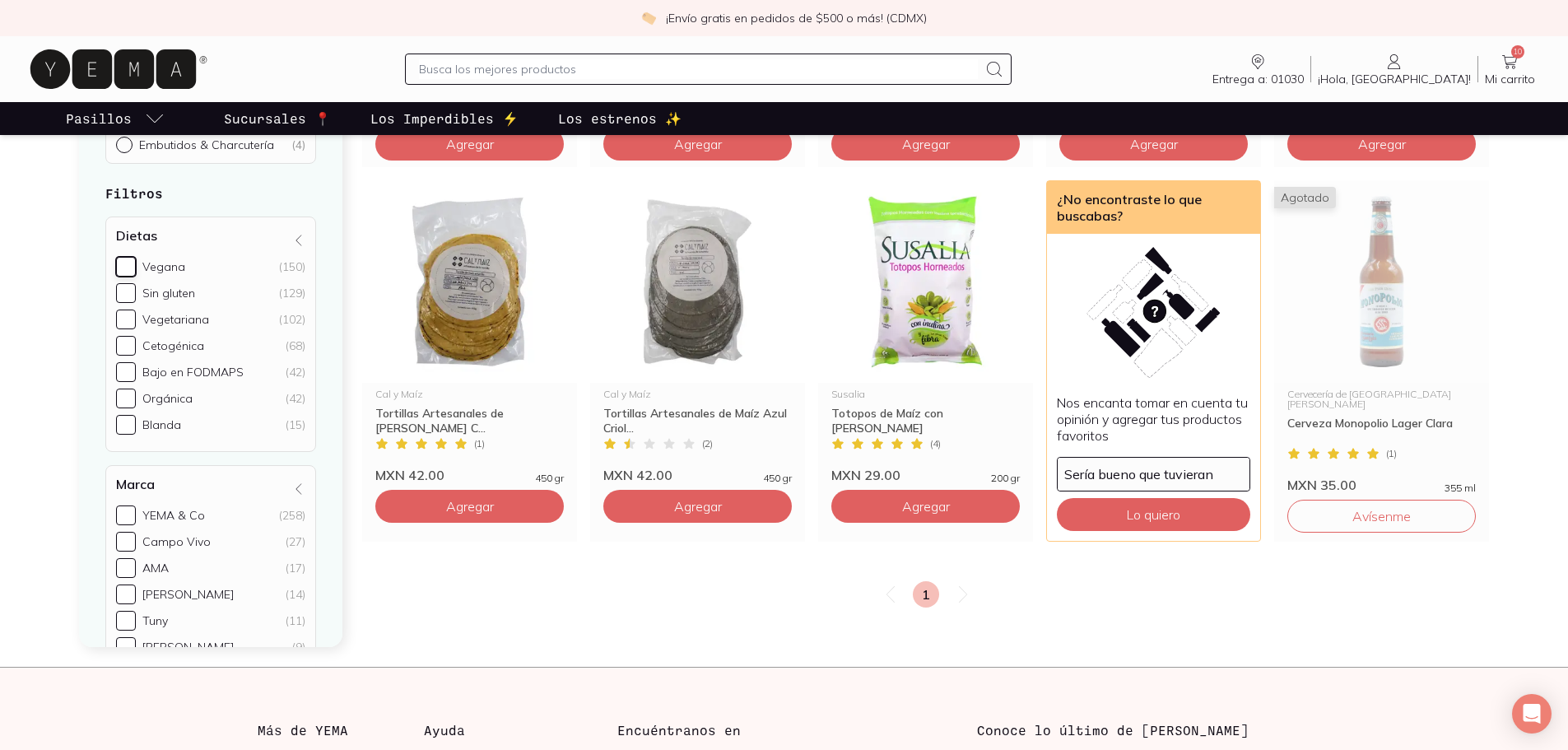 click on "Vegana (150)" at bounding box center (126, 267) 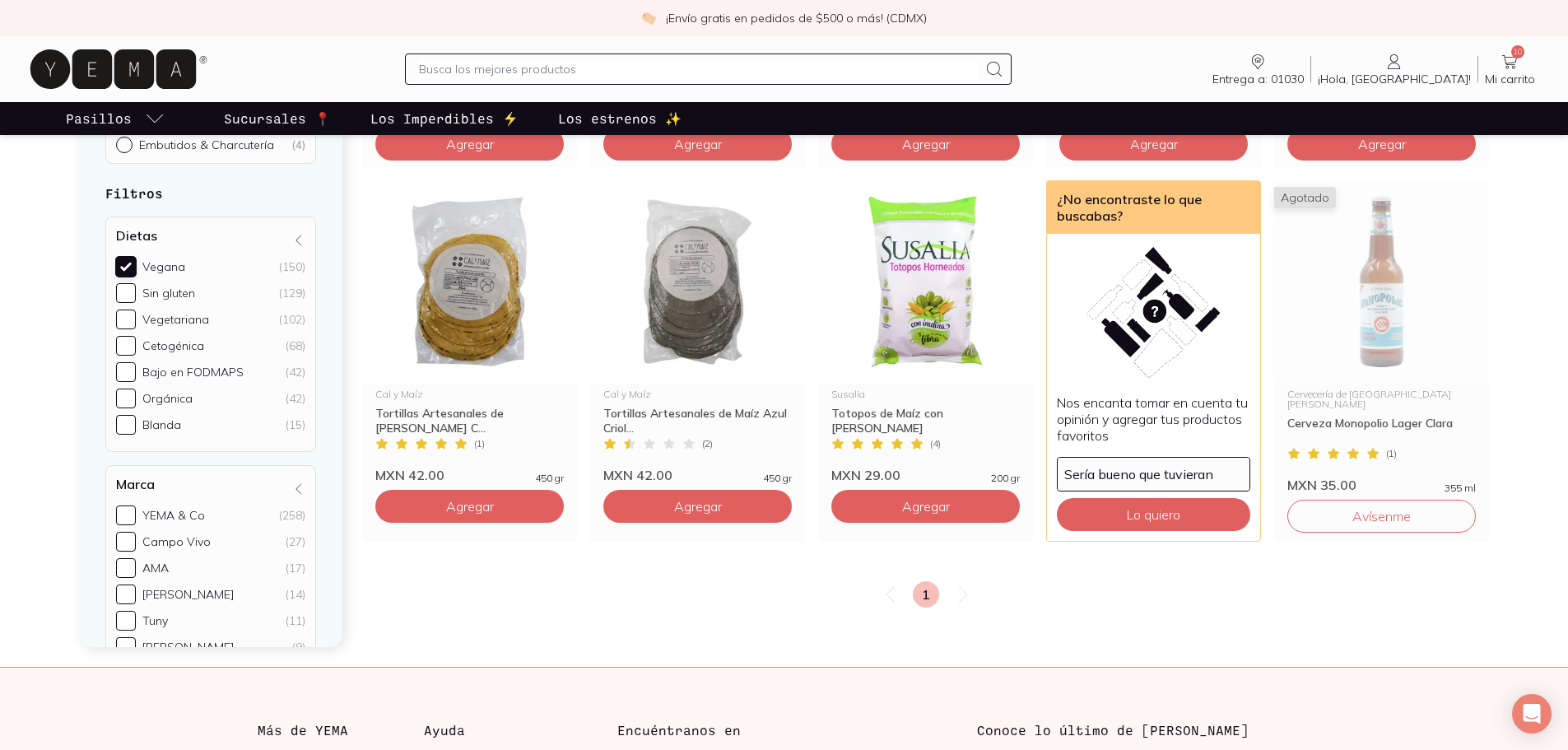 checkbox on "true" 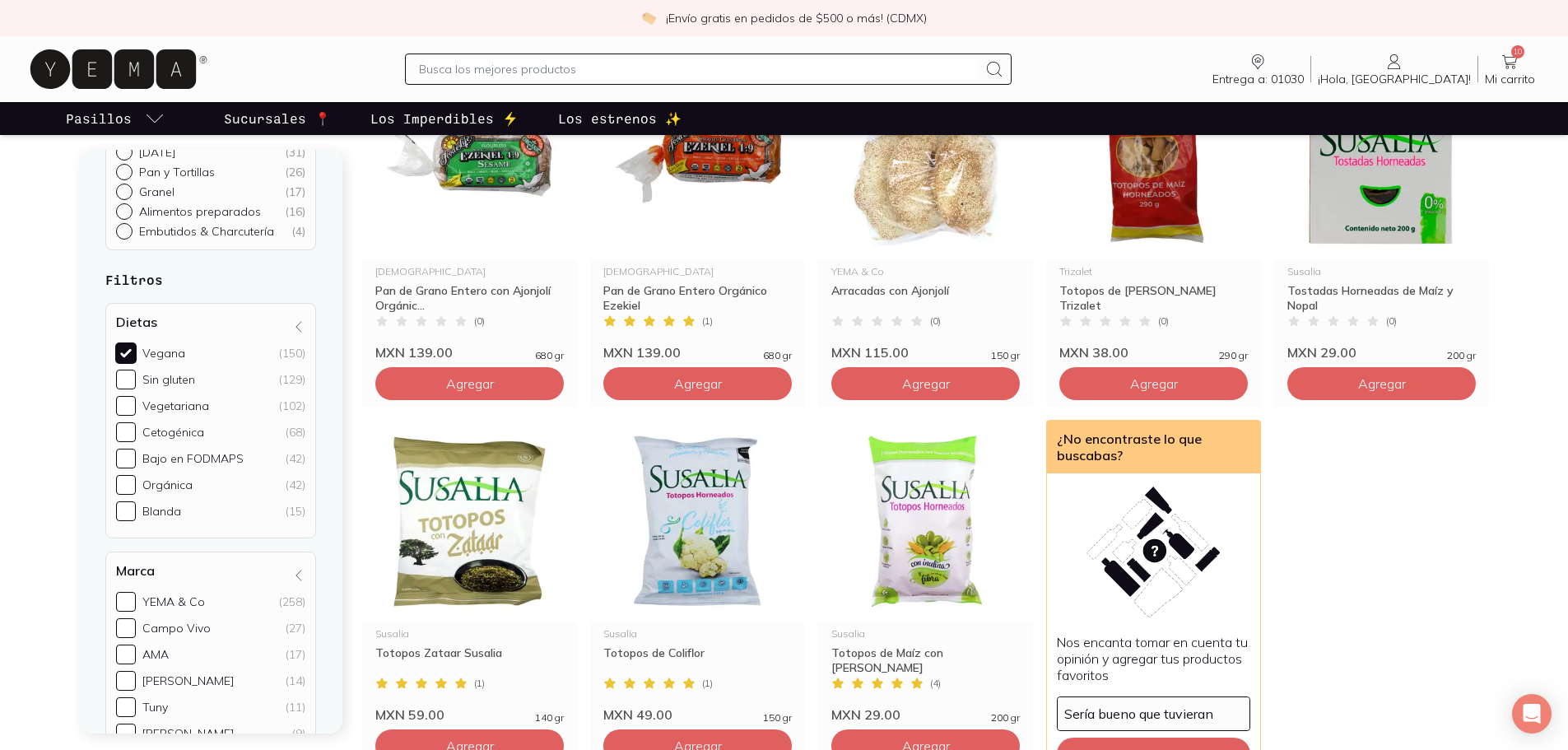 scroll, scrollTop: 132, scrollLeft: 0, axis: vertical 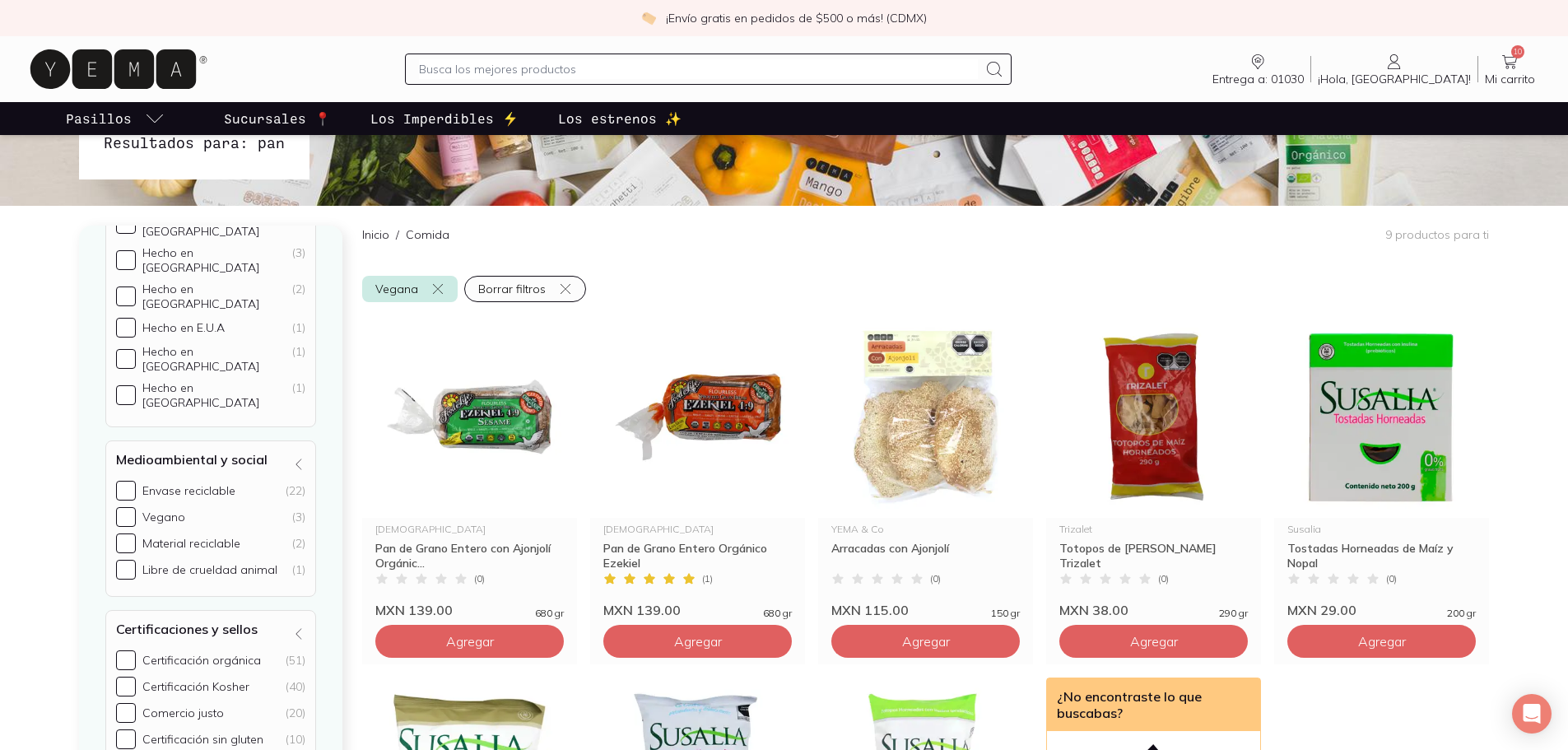 click at bounding box center (698, 69) 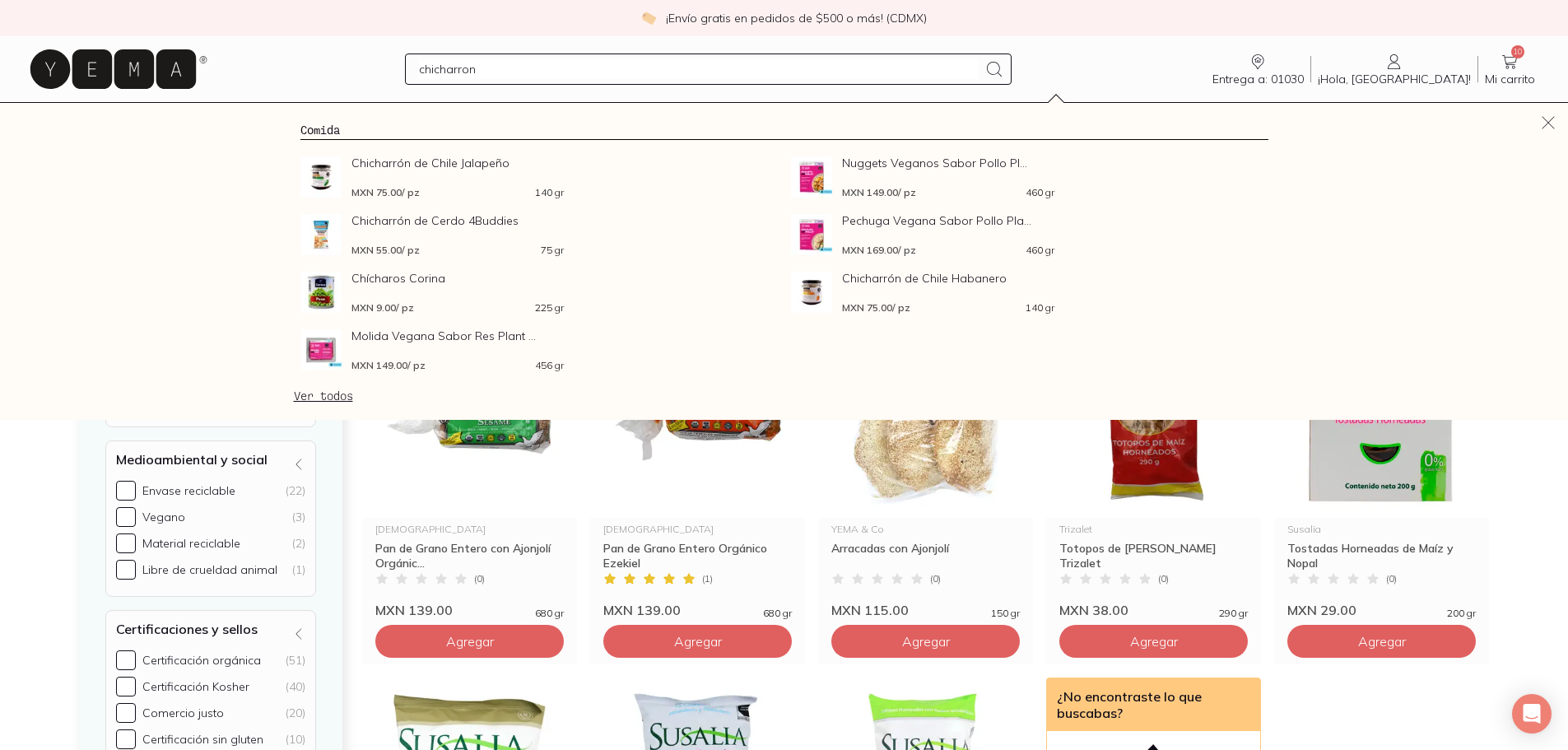 type on "chicharron" 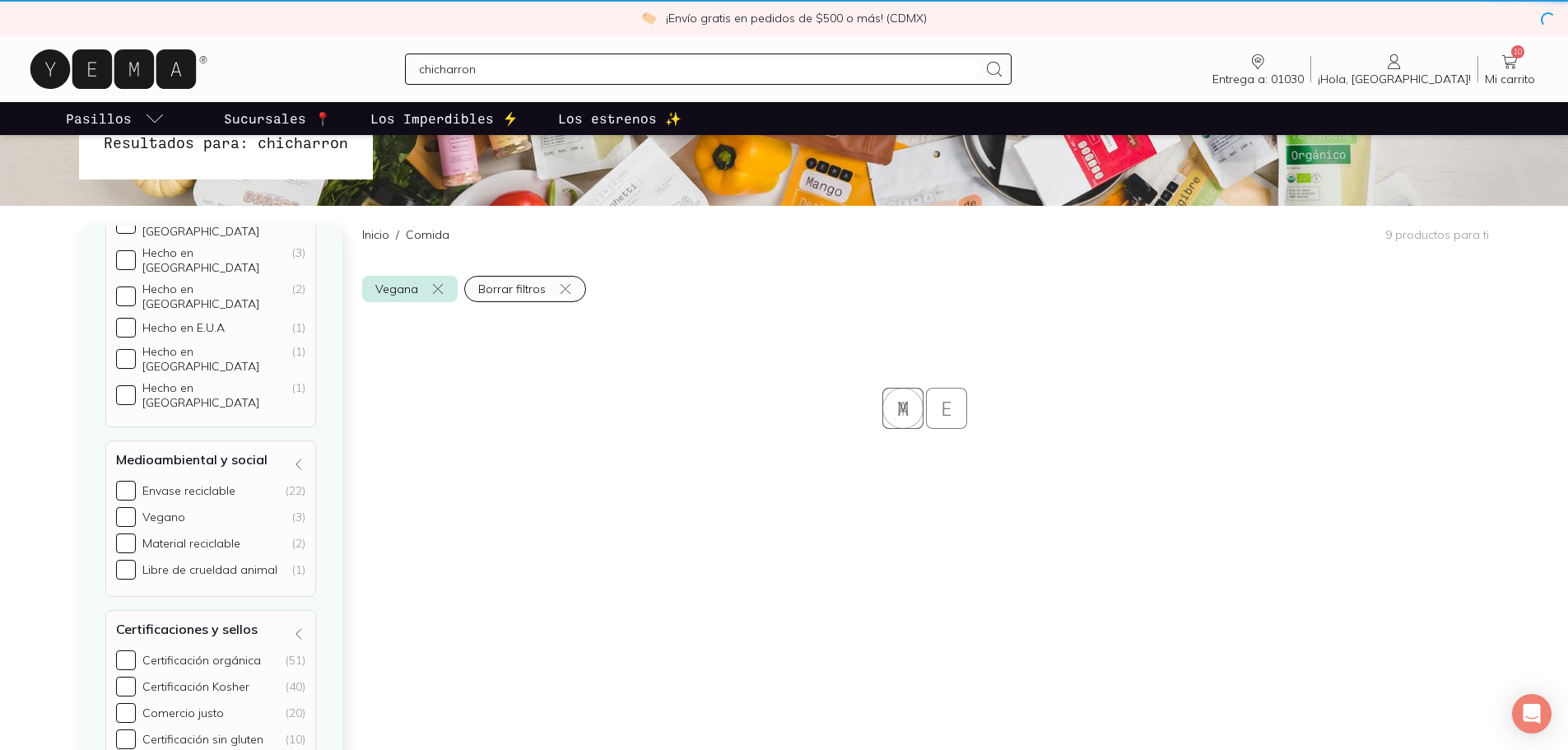 checkbox on "false" 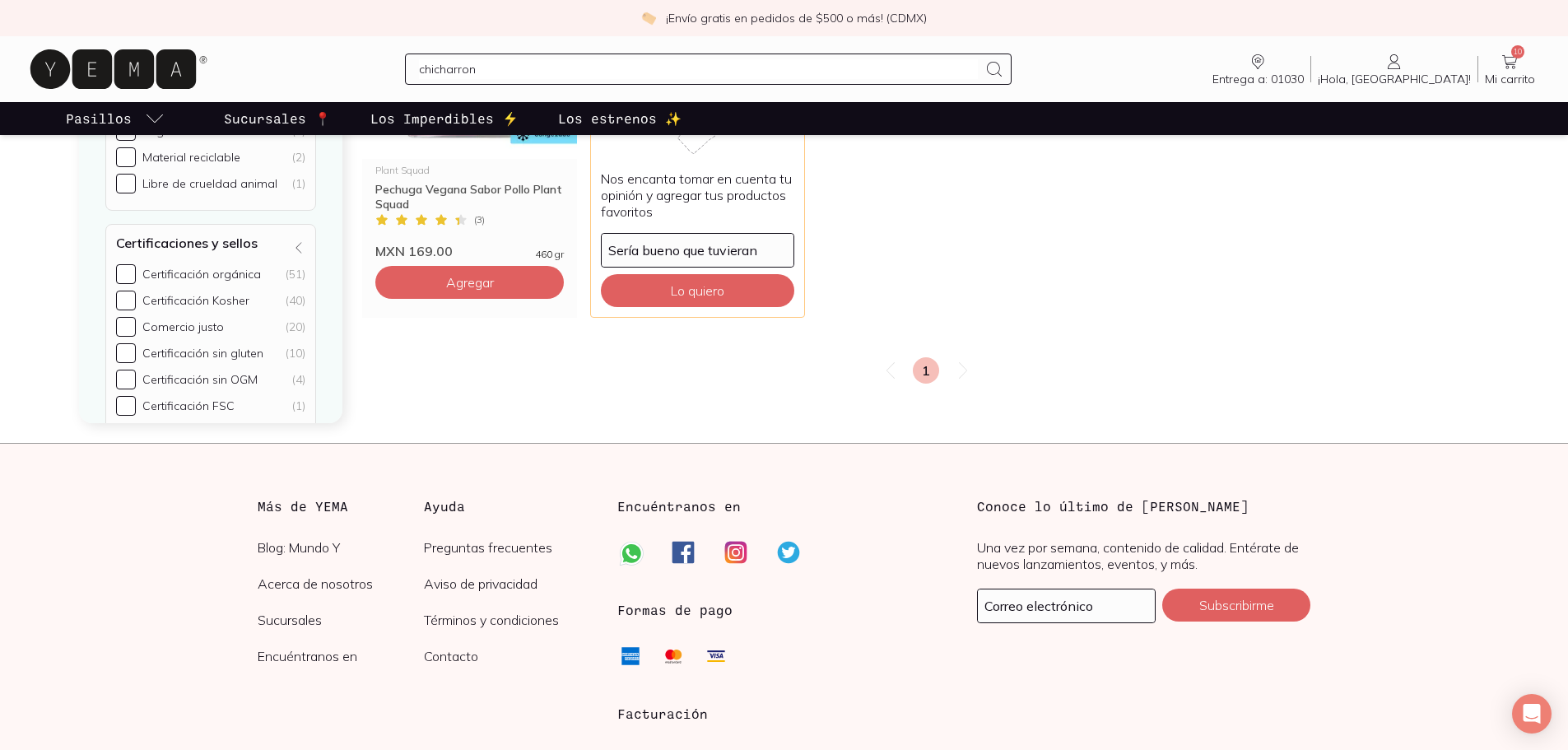 scroll, scrollTop: 741, scrollLeft: 0, axis: vertical 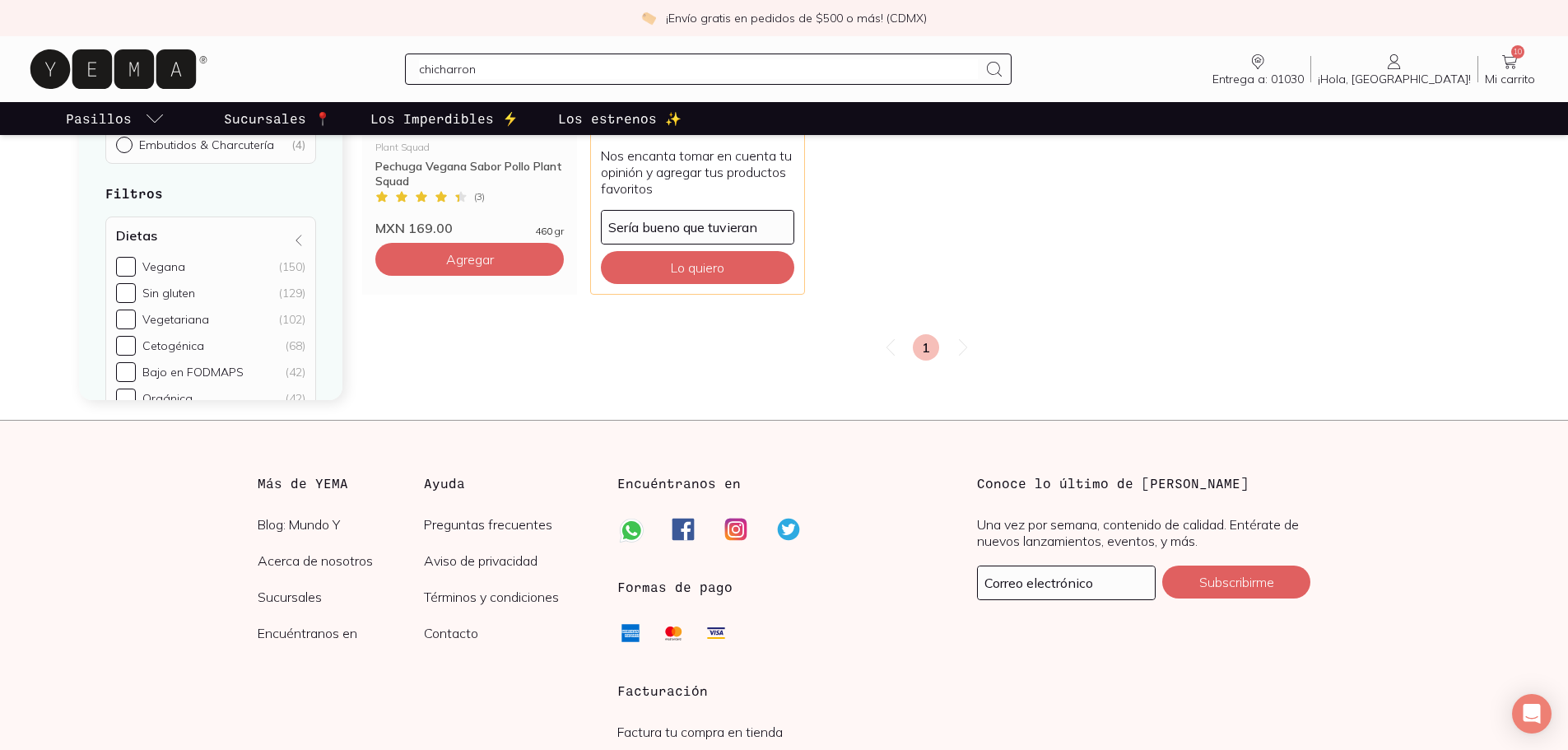 drag, startPoint x: 531, startPoint y: 76, endPoint x: 412, endPoint y: 76, distance: 119 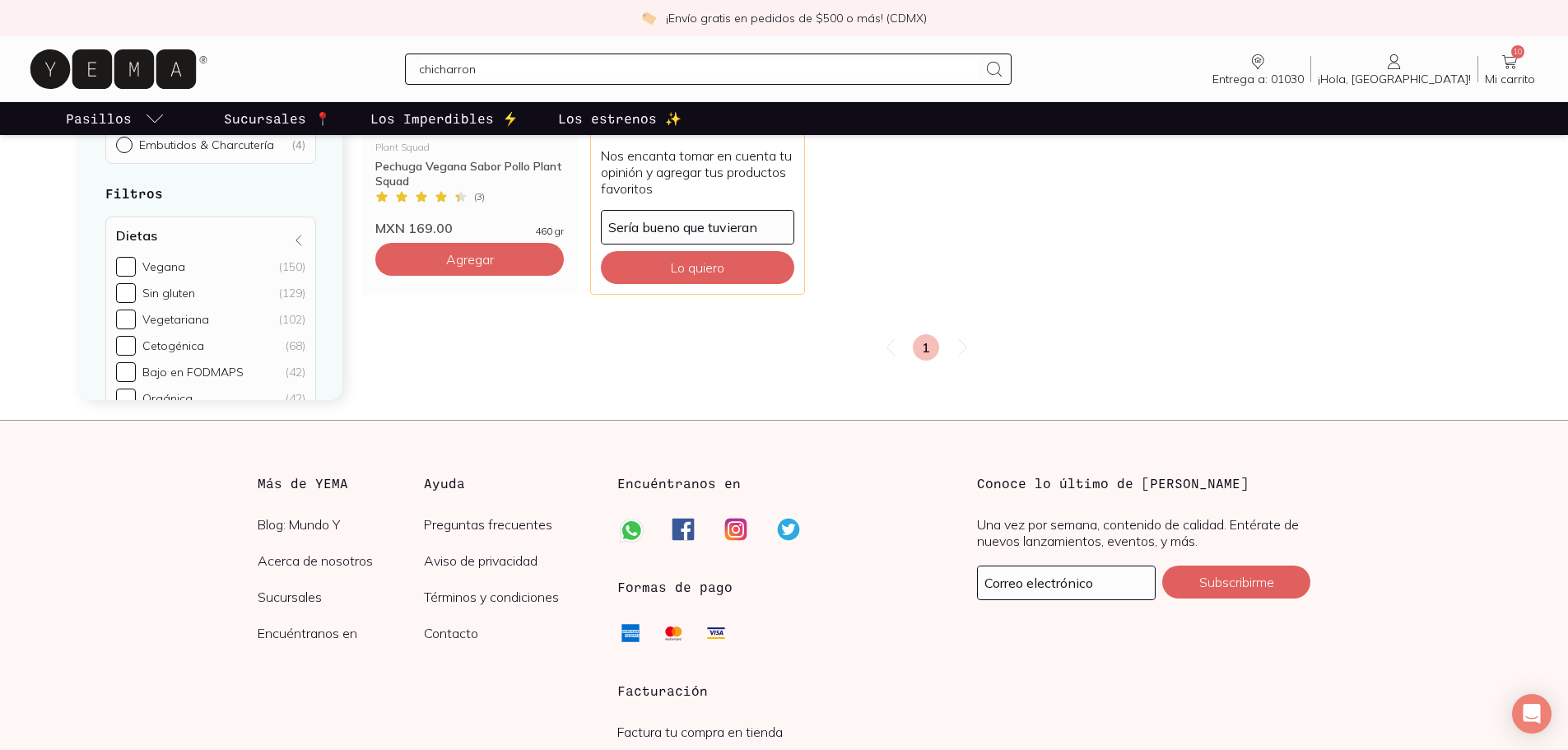 click on "Mi carrito" at bounding box center (1510, 79) 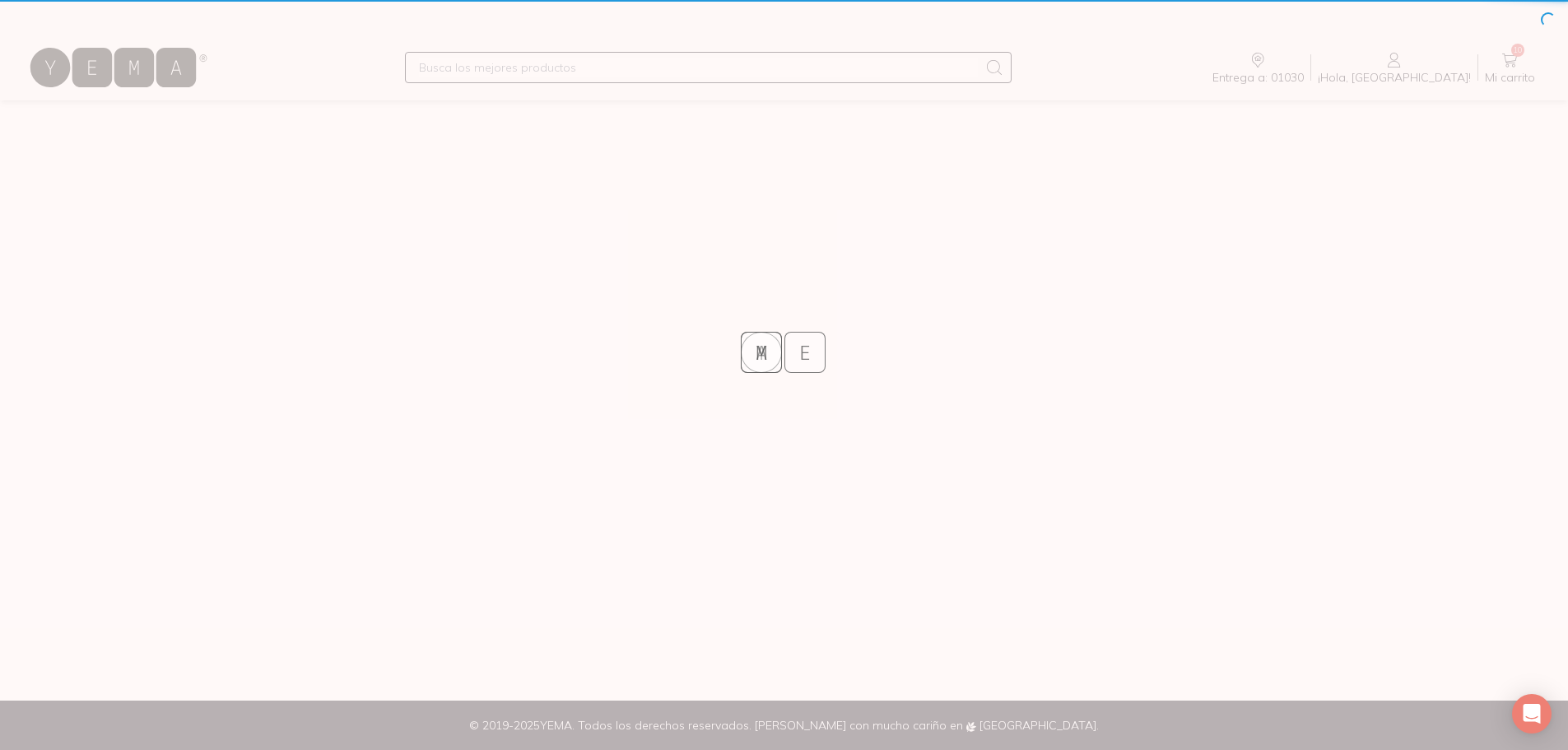 scroll, scrollTop: 0, scrollLeft: 0, axis: both 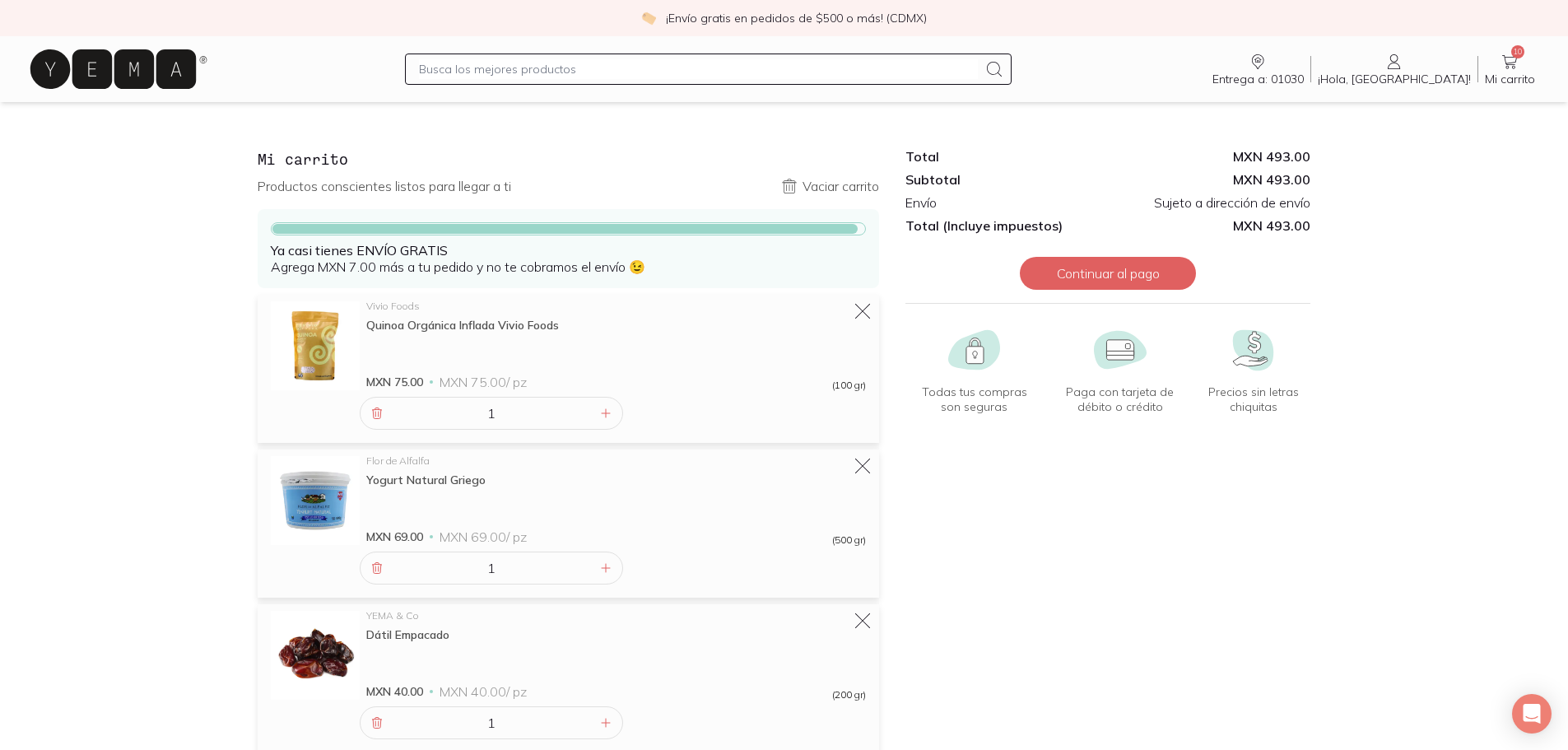 click at bounding box center [708, 69] 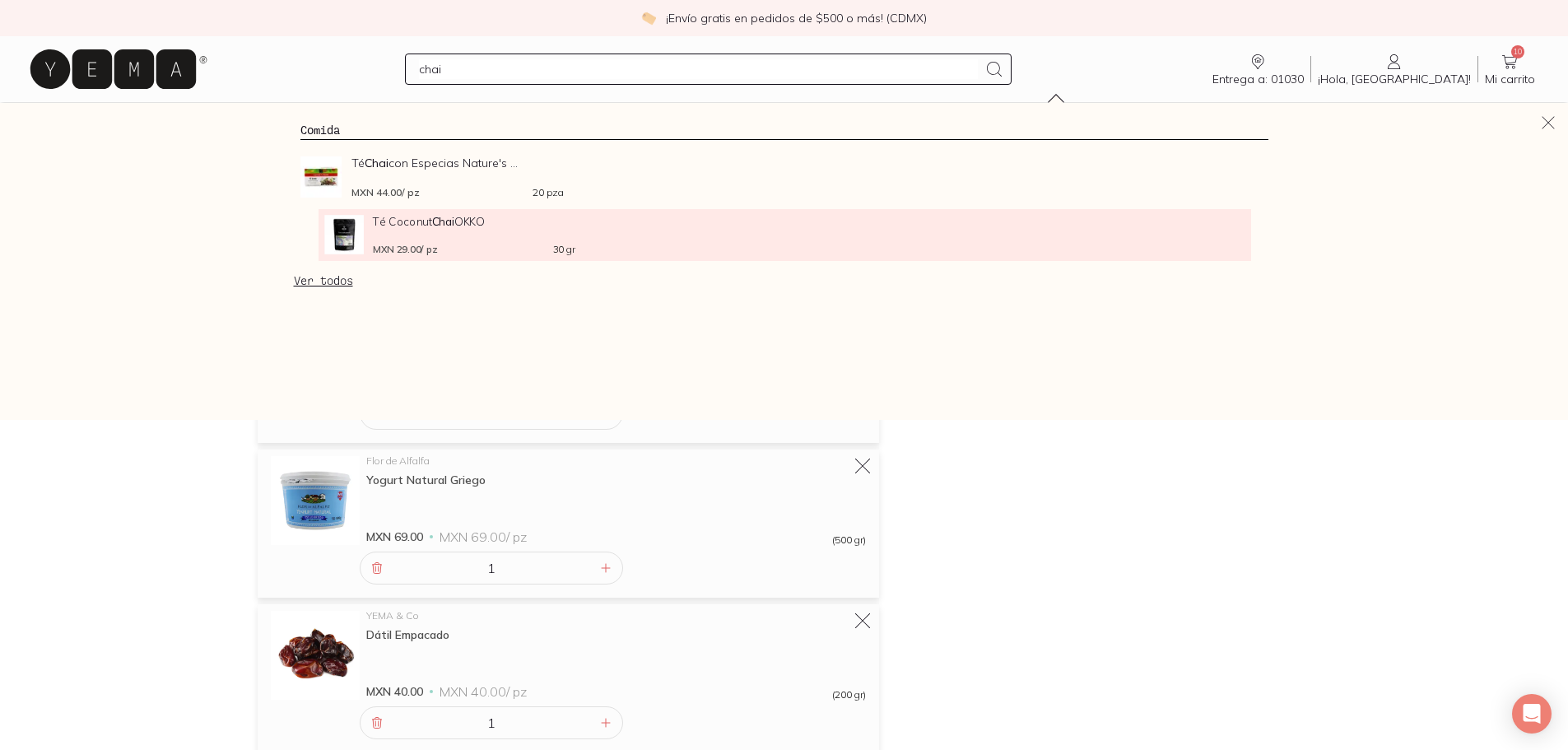 type on "chai" 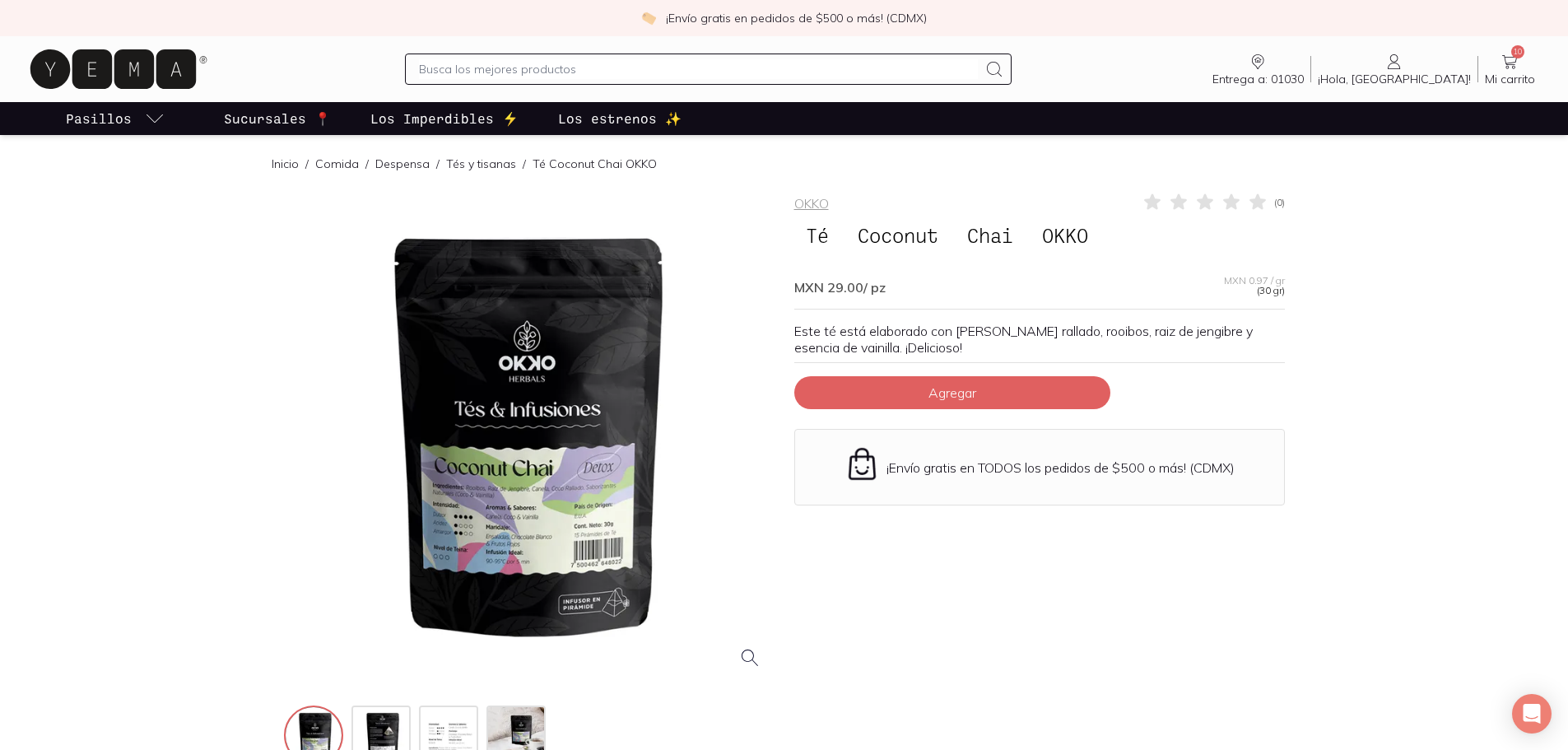 click at bounding box center (529, 437) 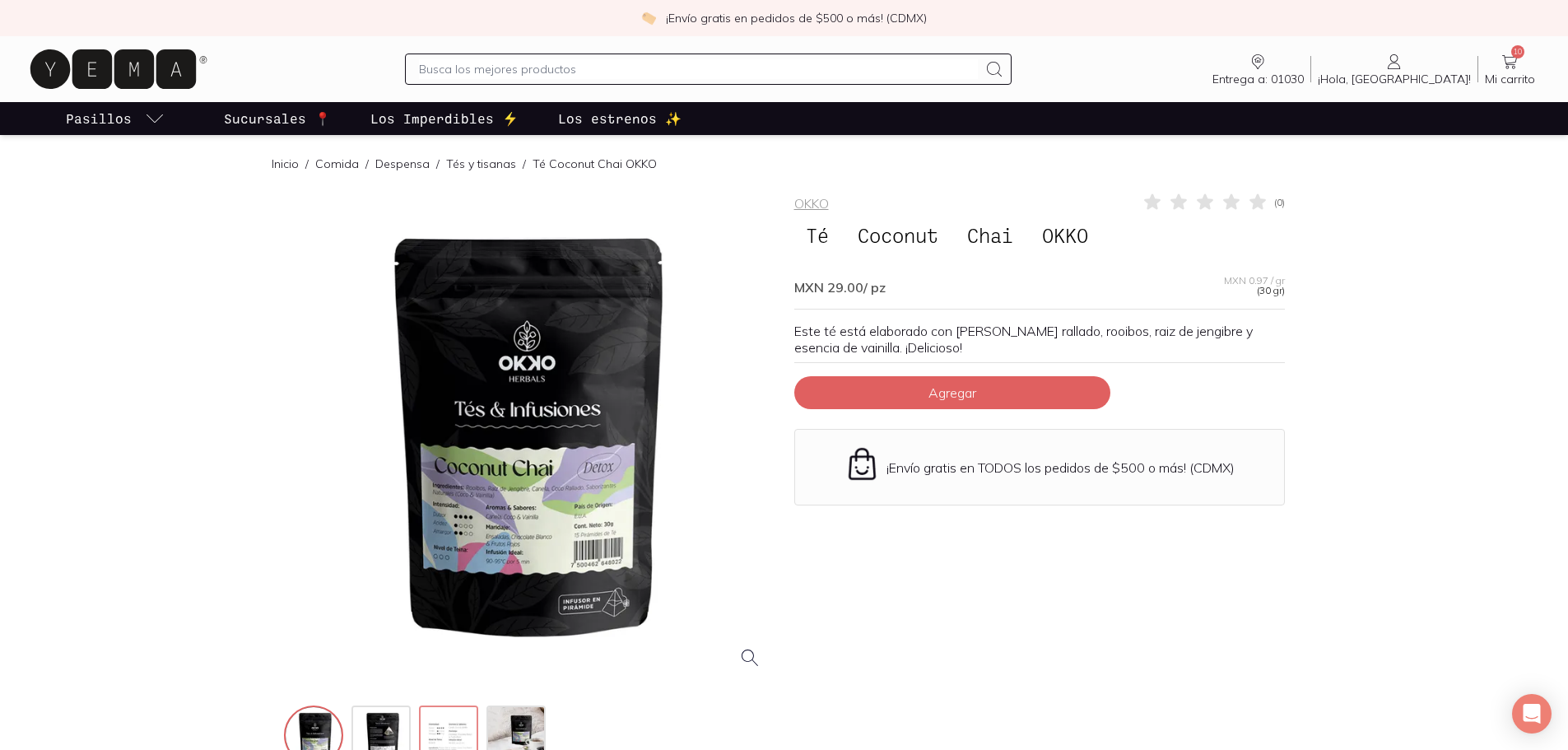 click at bounding box center (450, 737) 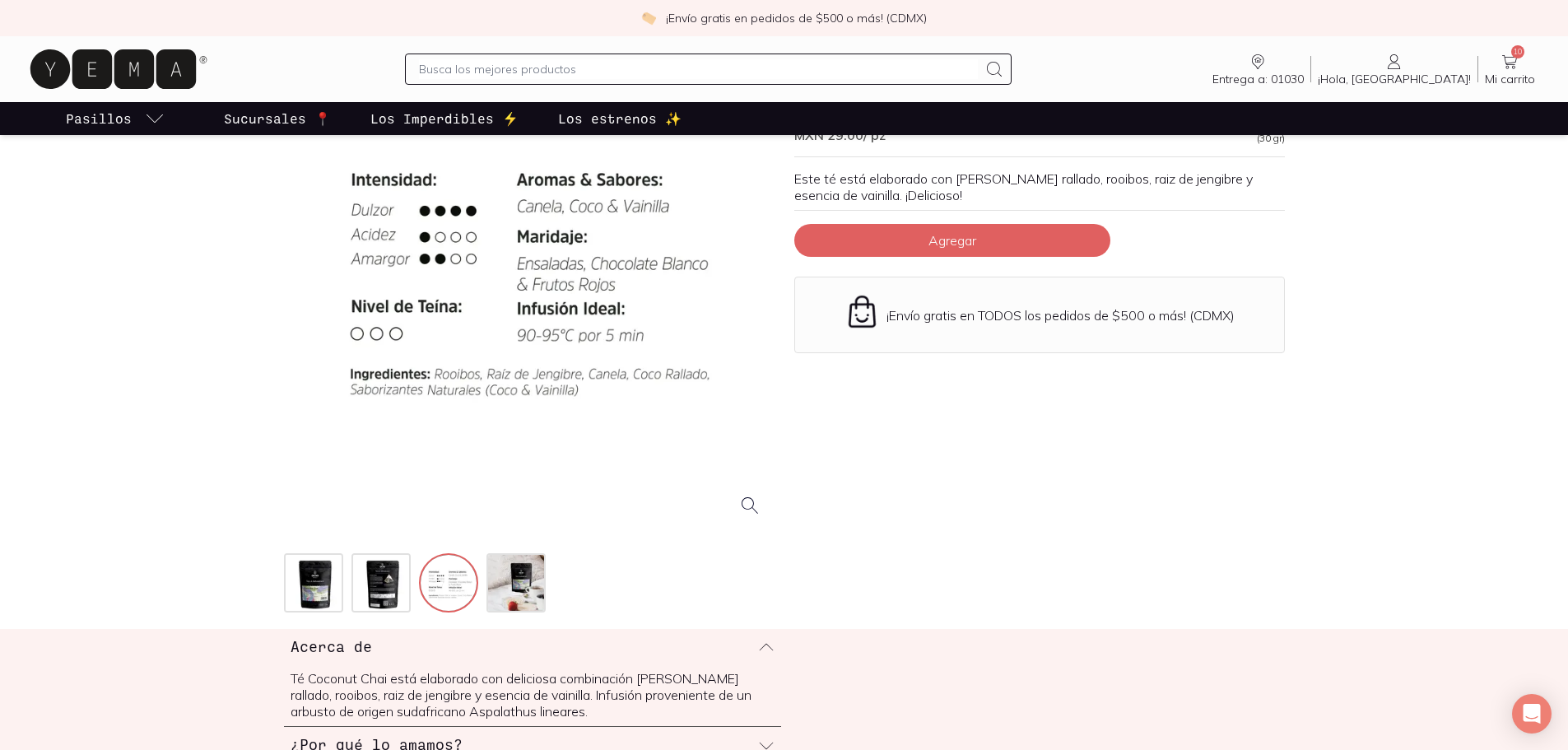 scroll, scrollTop: 165, scrollLeft: 0, axis: vertical 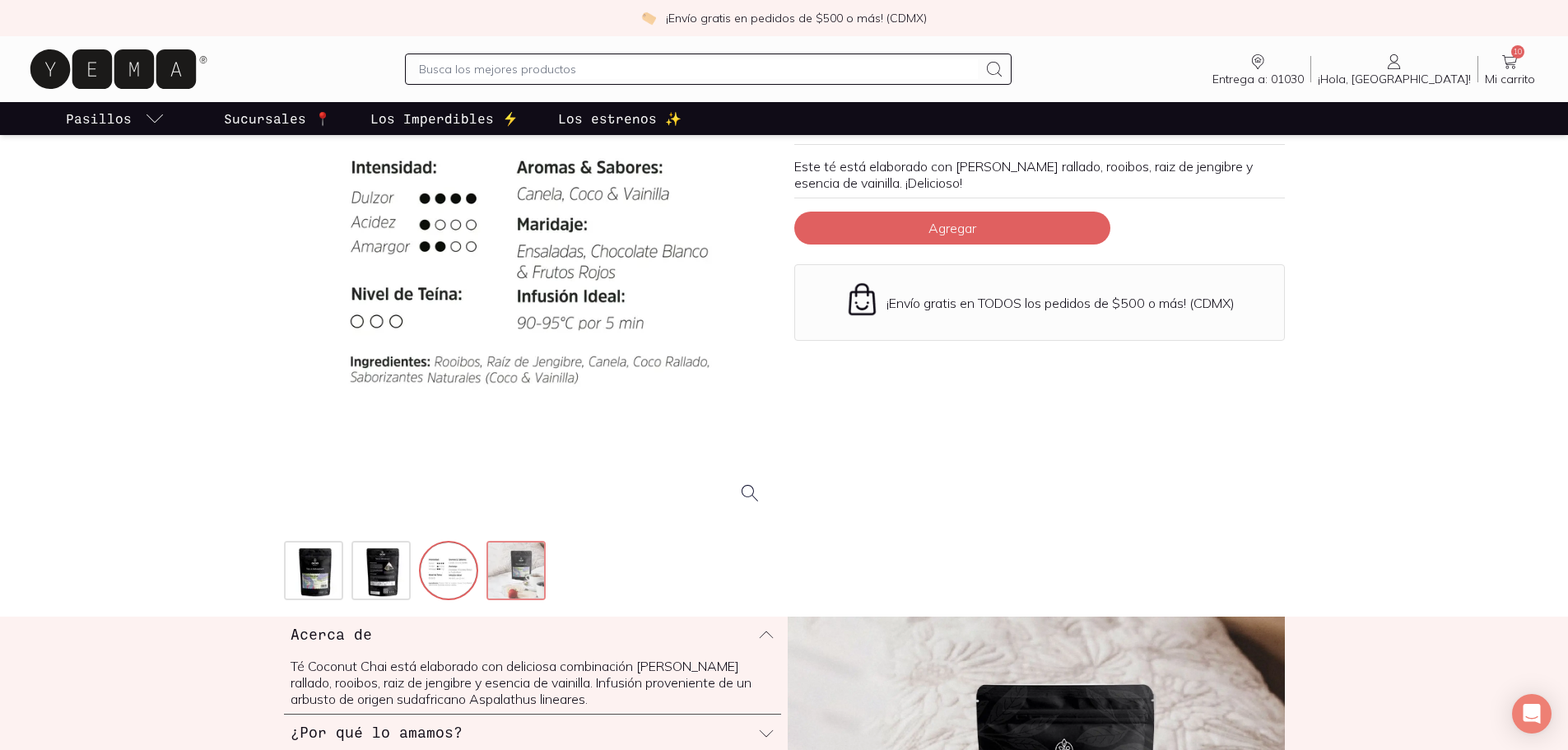 click at bounding box center (518, 572) 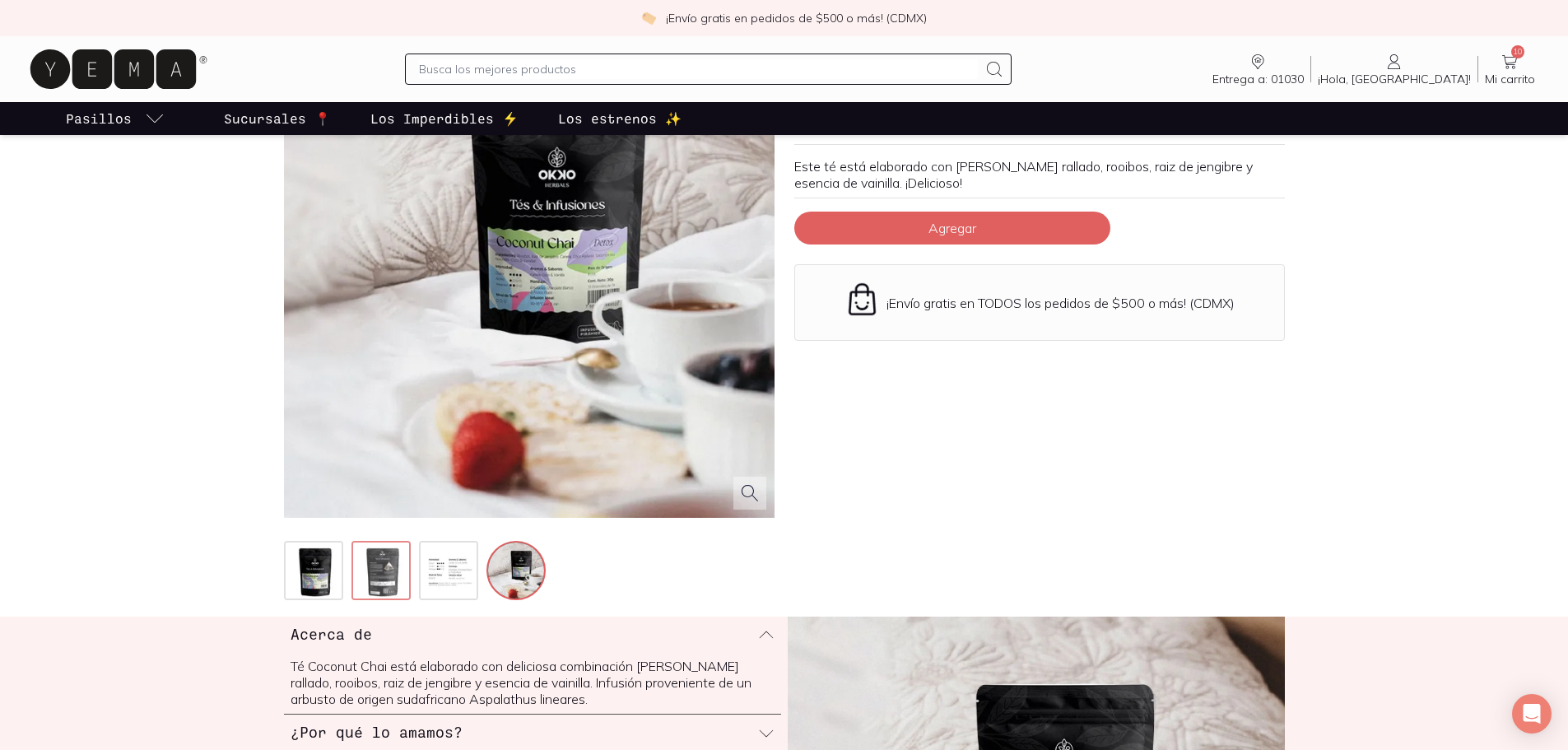 click at bounding box center (383, 572) 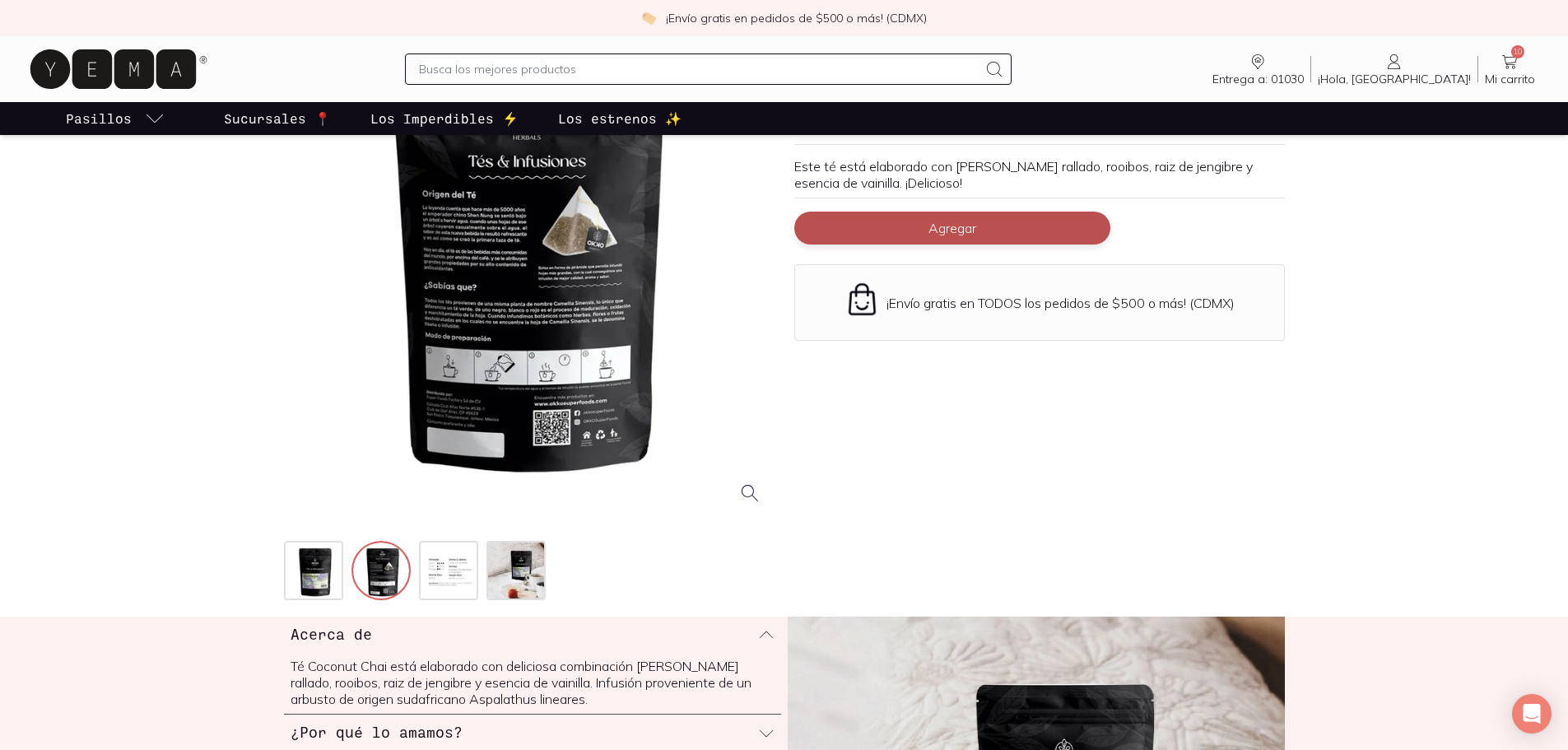 click on "Agregar" at bounding box center [952, 228] 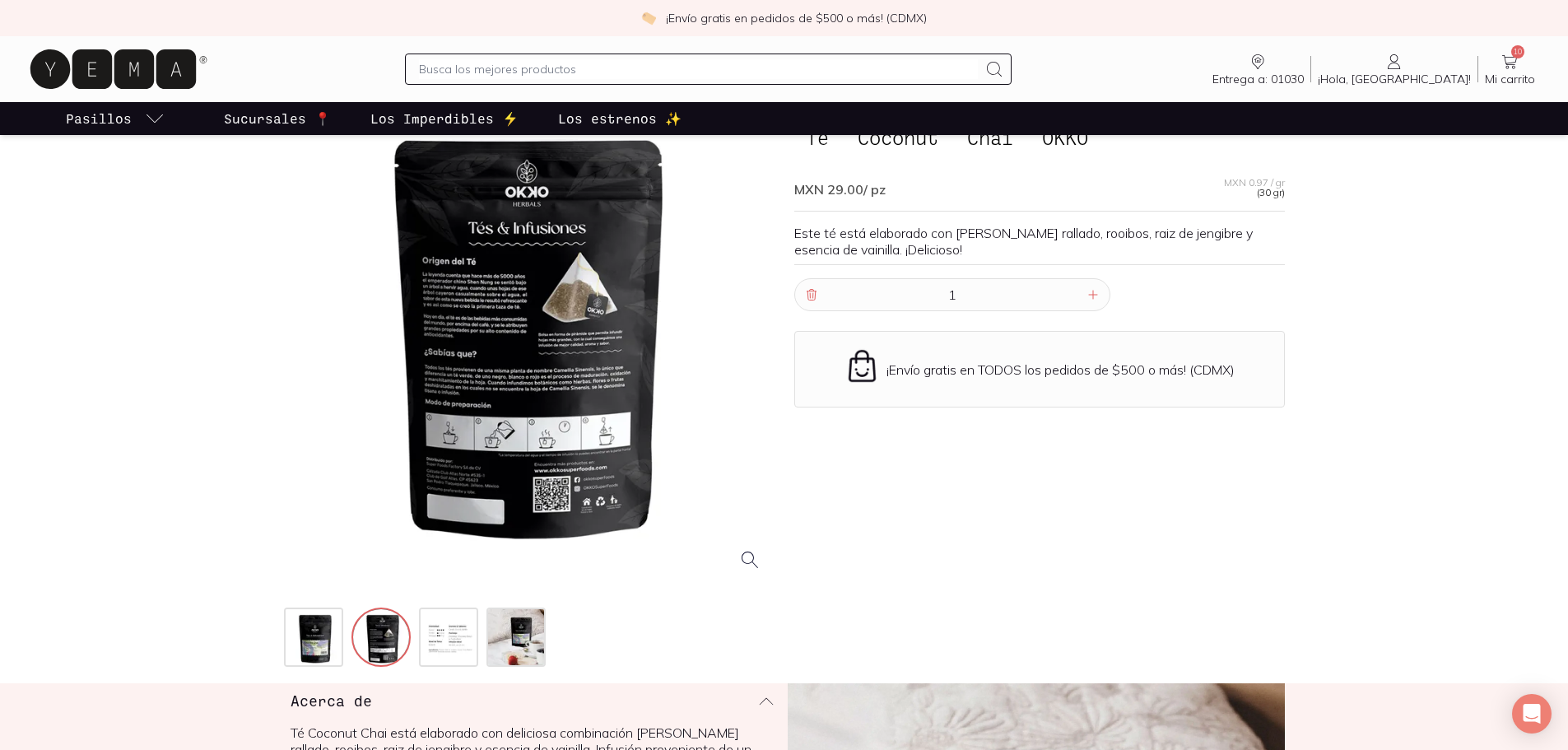 scroll, scrollTop: 0, scrollLeft: 0, axis: both 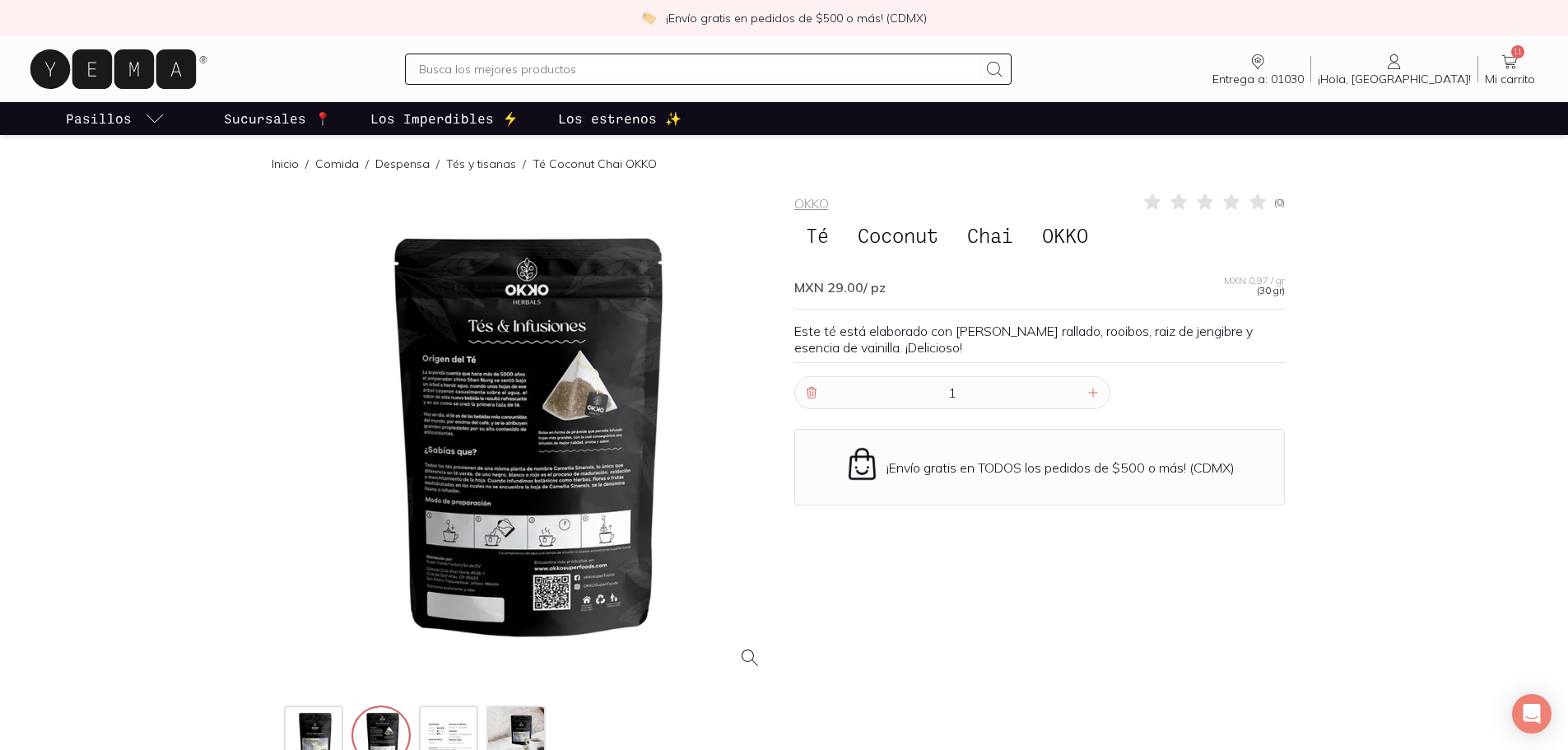click 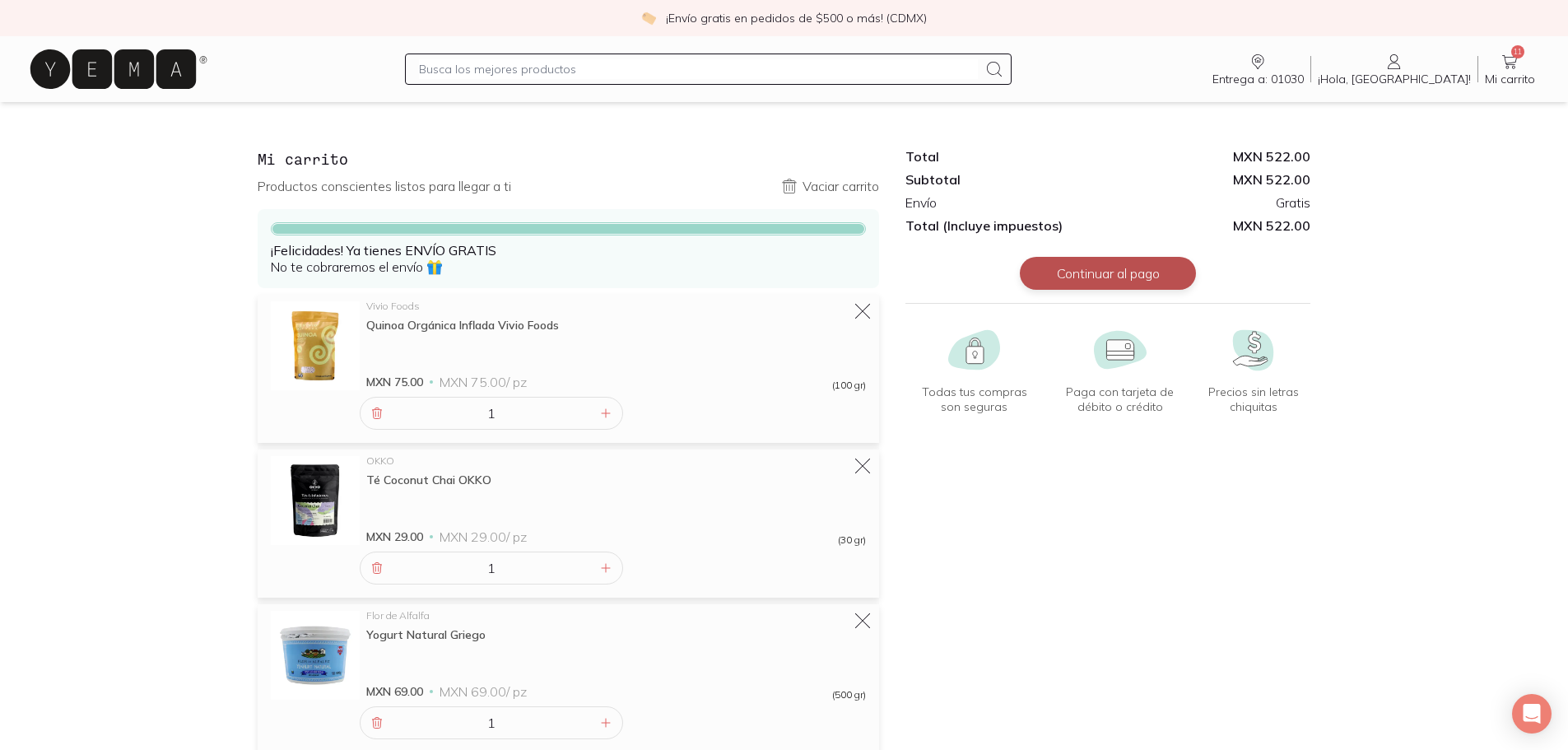 click on "Continuar al pago" at bounding box center (1108, 273) 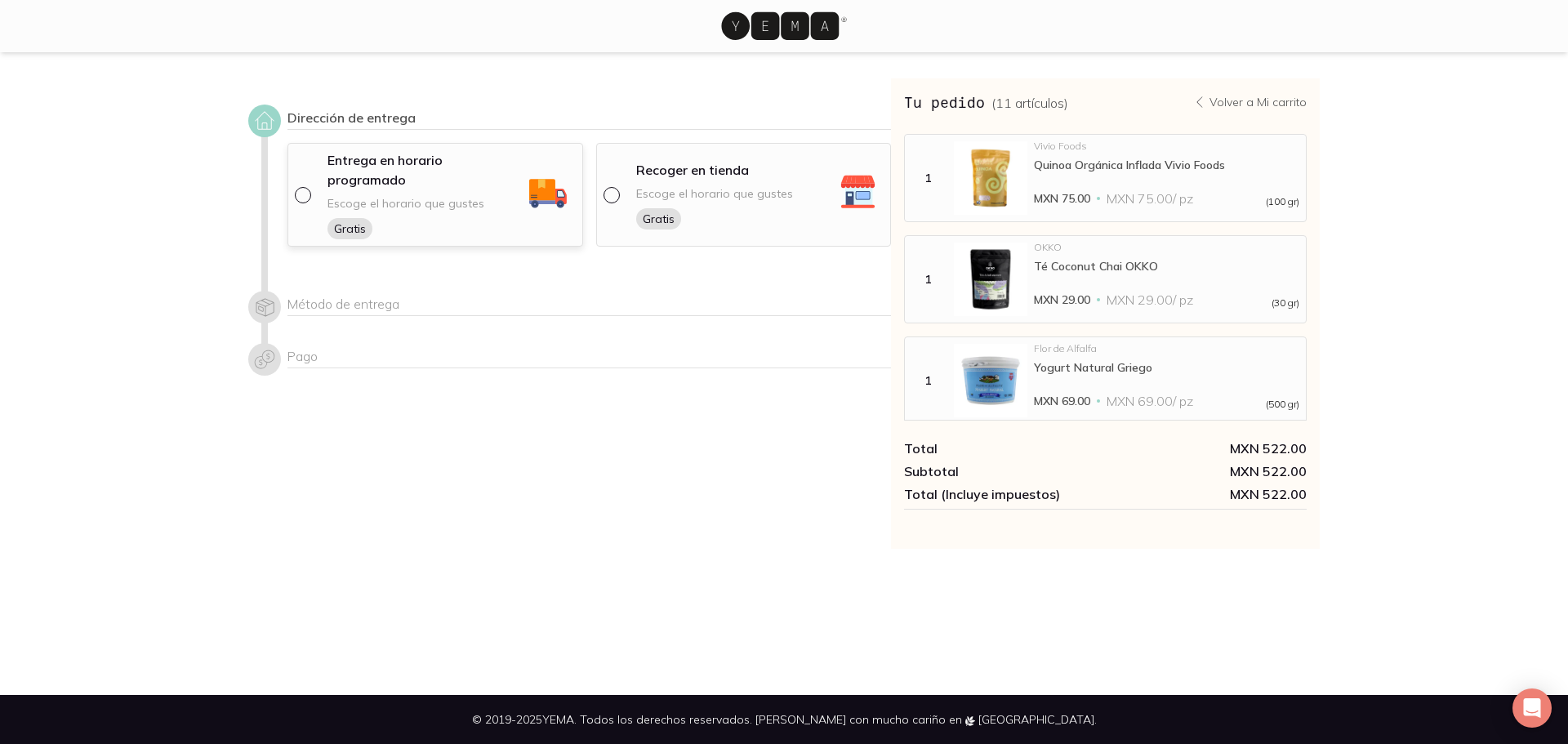 drag, startPoint x: 300, startPoint y: 192, endPoint x: 319, endPoint y: 194, distance: 19.104973 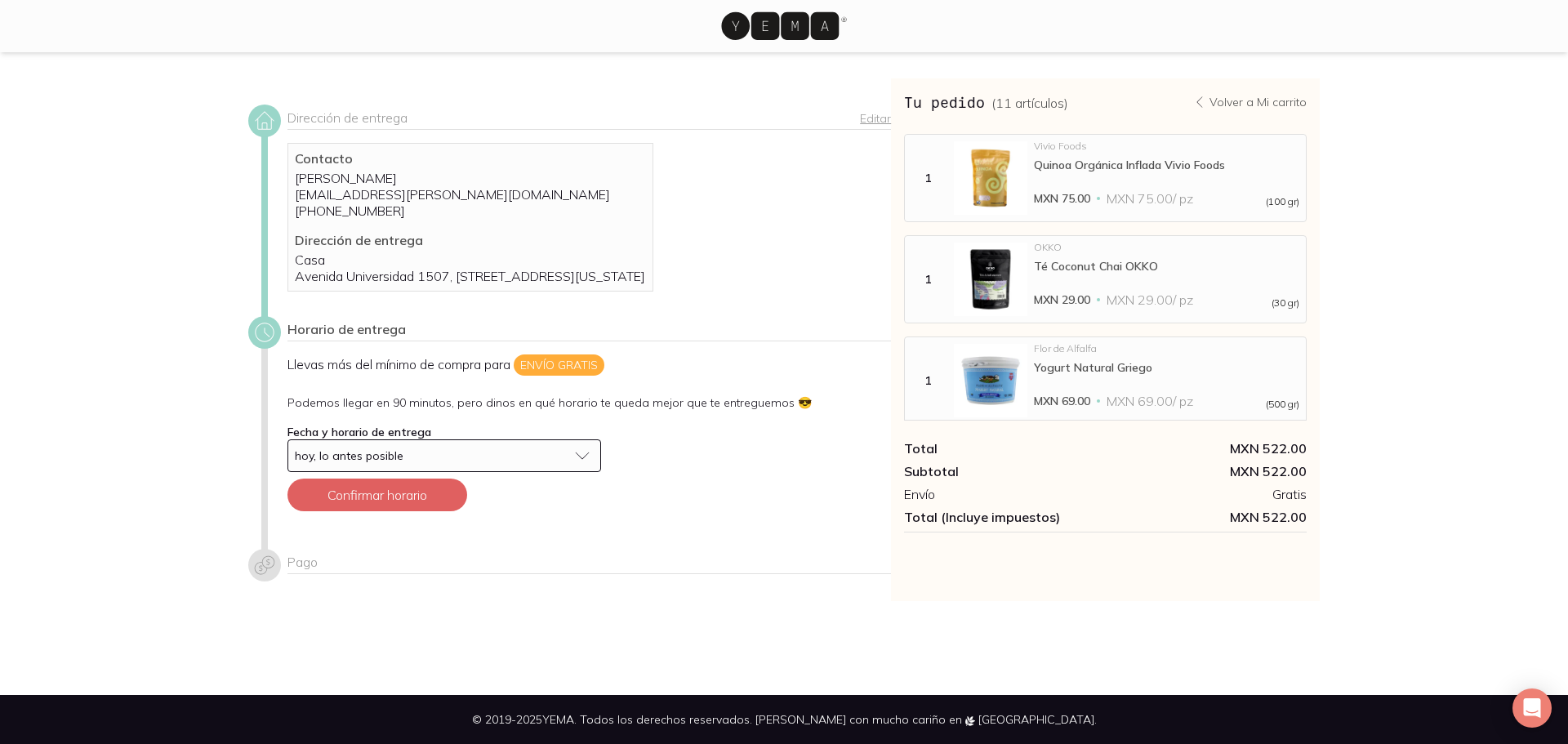 click on "hoy, lo antes posible" at bounding box center (444, 456) 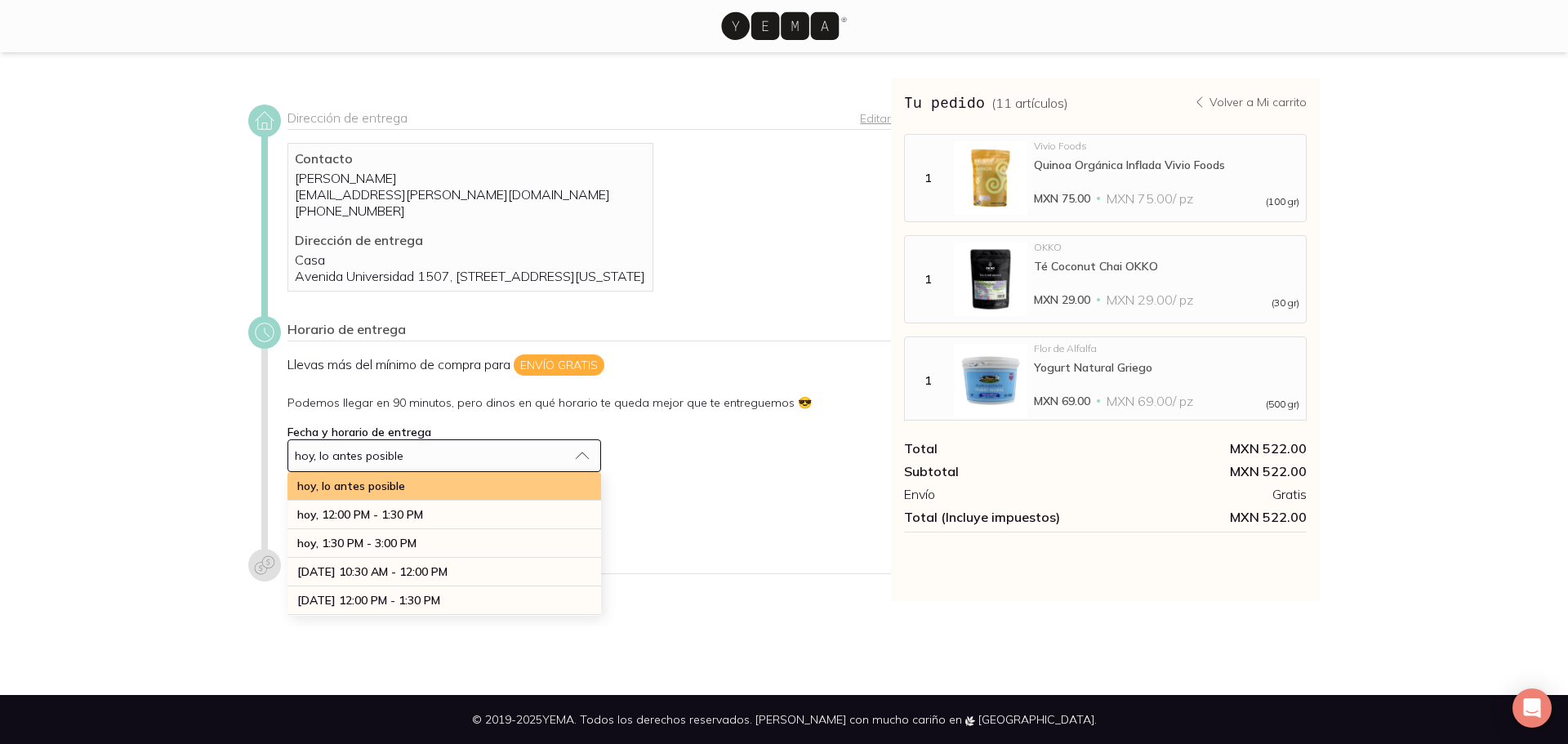 click on "hoy, lo antes posible" at bounding box center (444, 486) 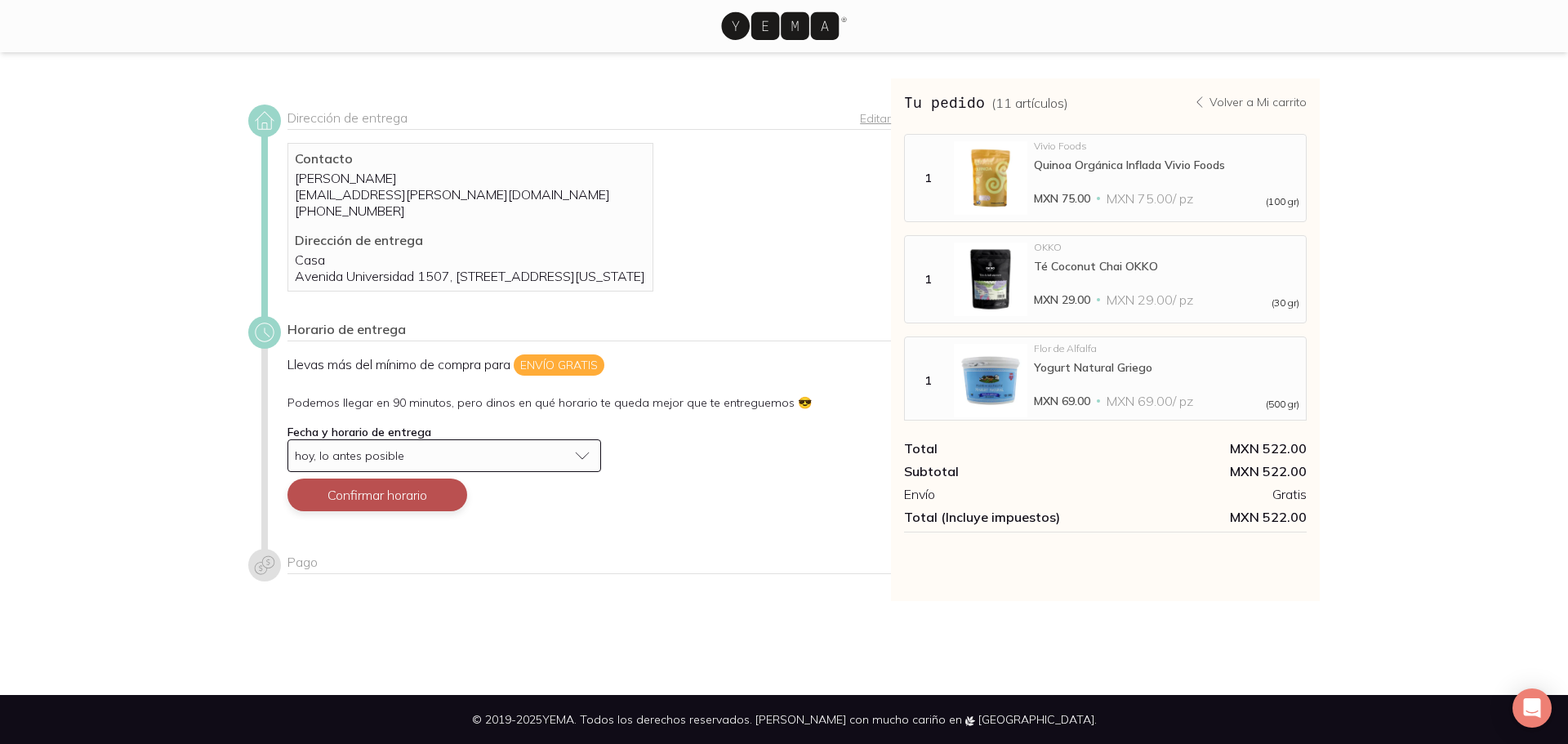 click on "Confirmar horario" at bounding box center [377, 495] 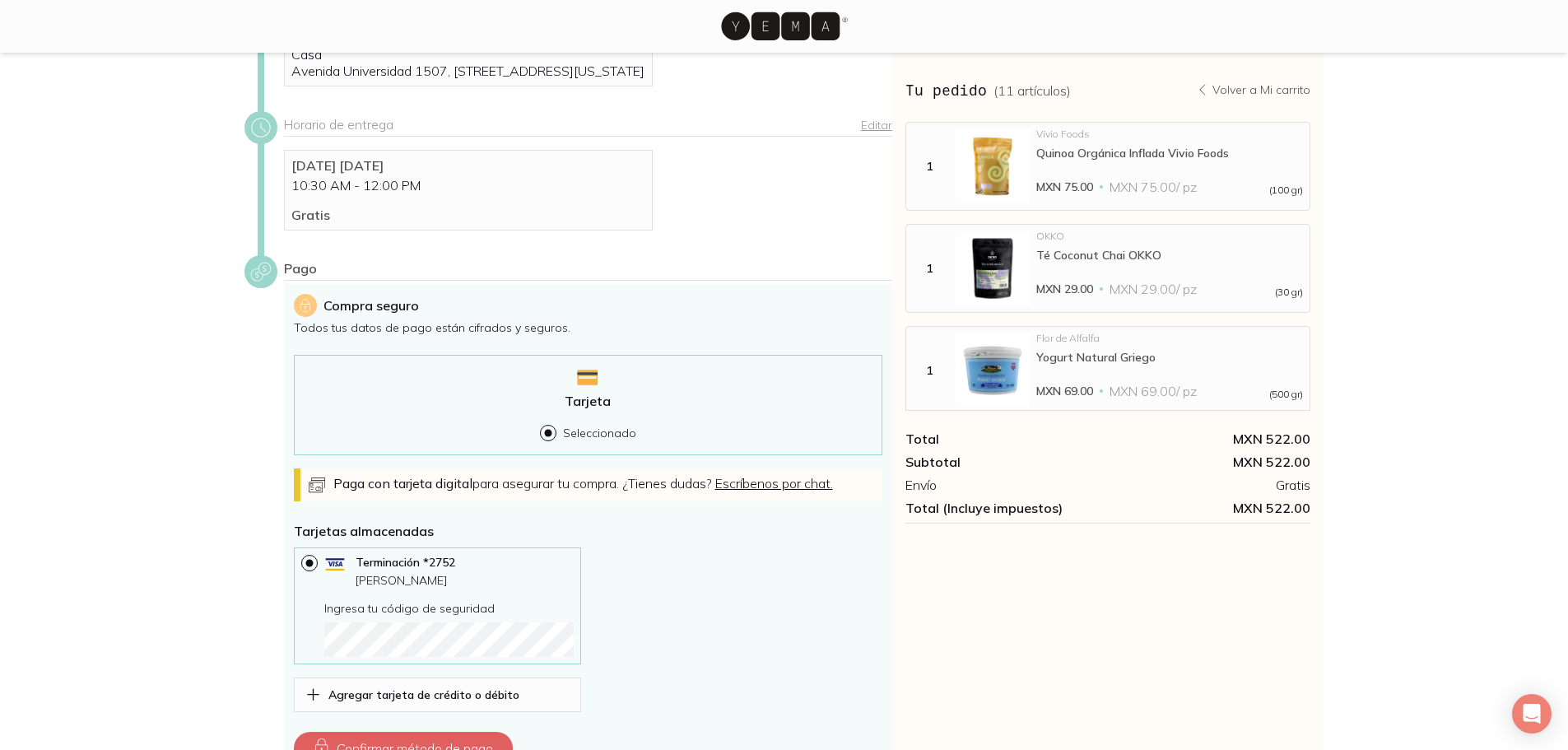 scroll, scrollTop: 349, scrollLeft: 0, axis: vertical 